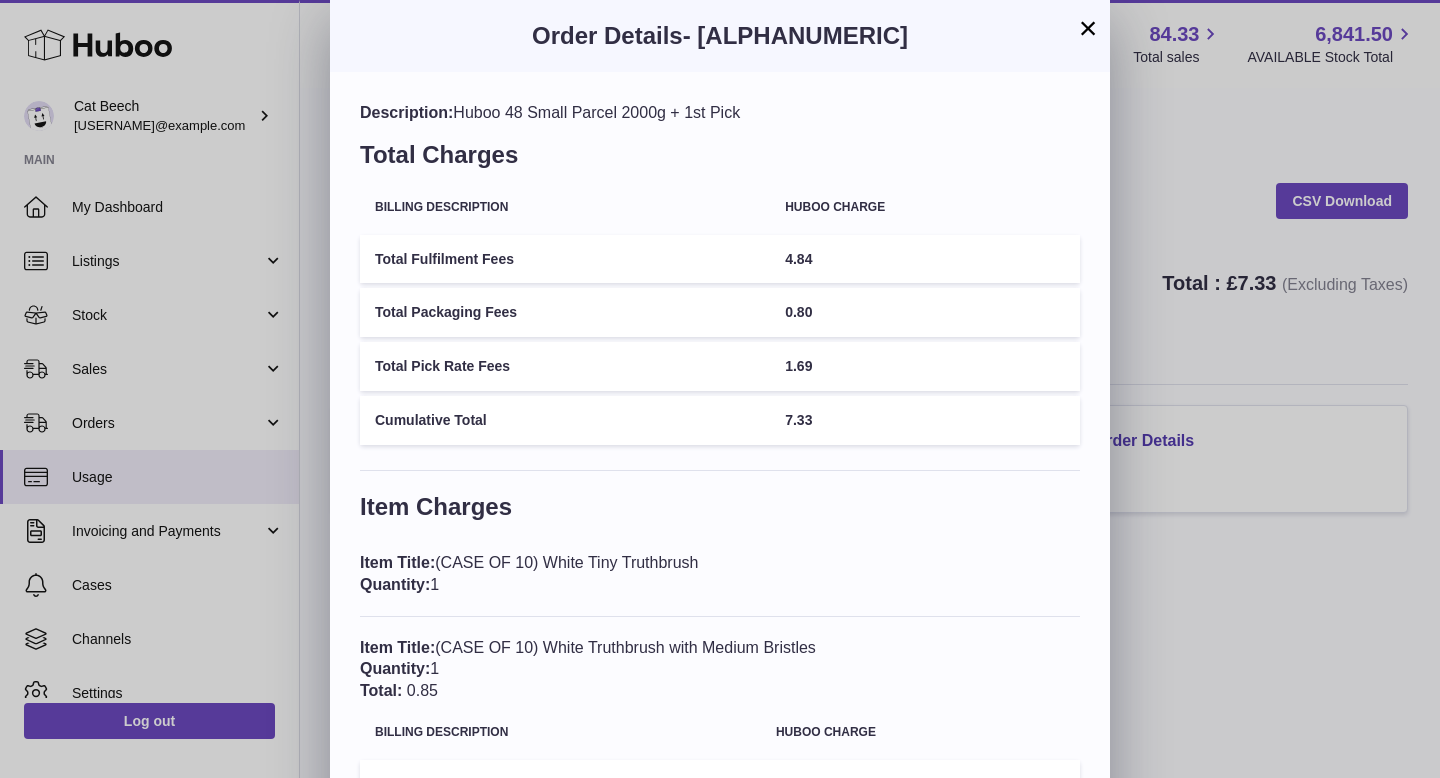 scroll, scrollTop: 0, scrollLeft: 0, axis: both 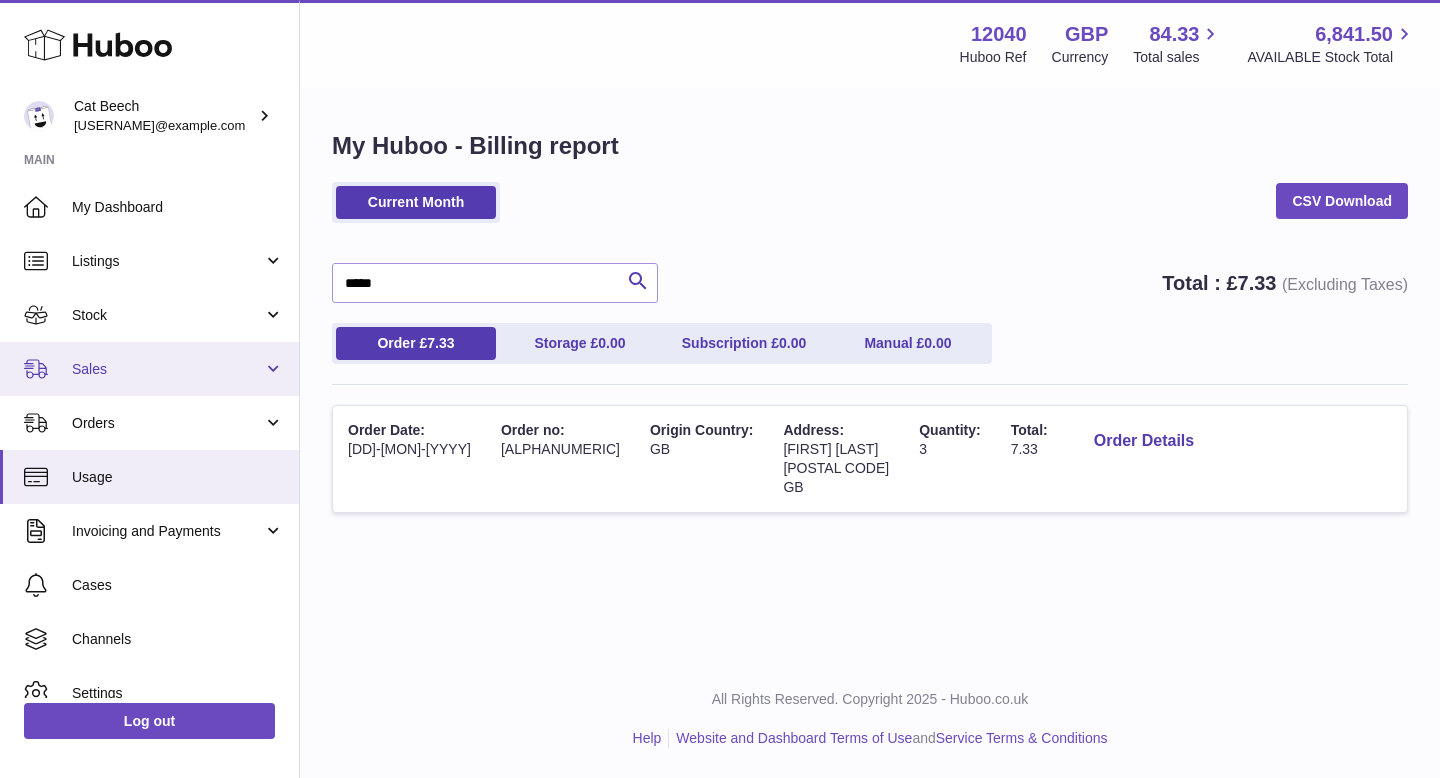 click on "Sales" at bounding box center (149, 369) 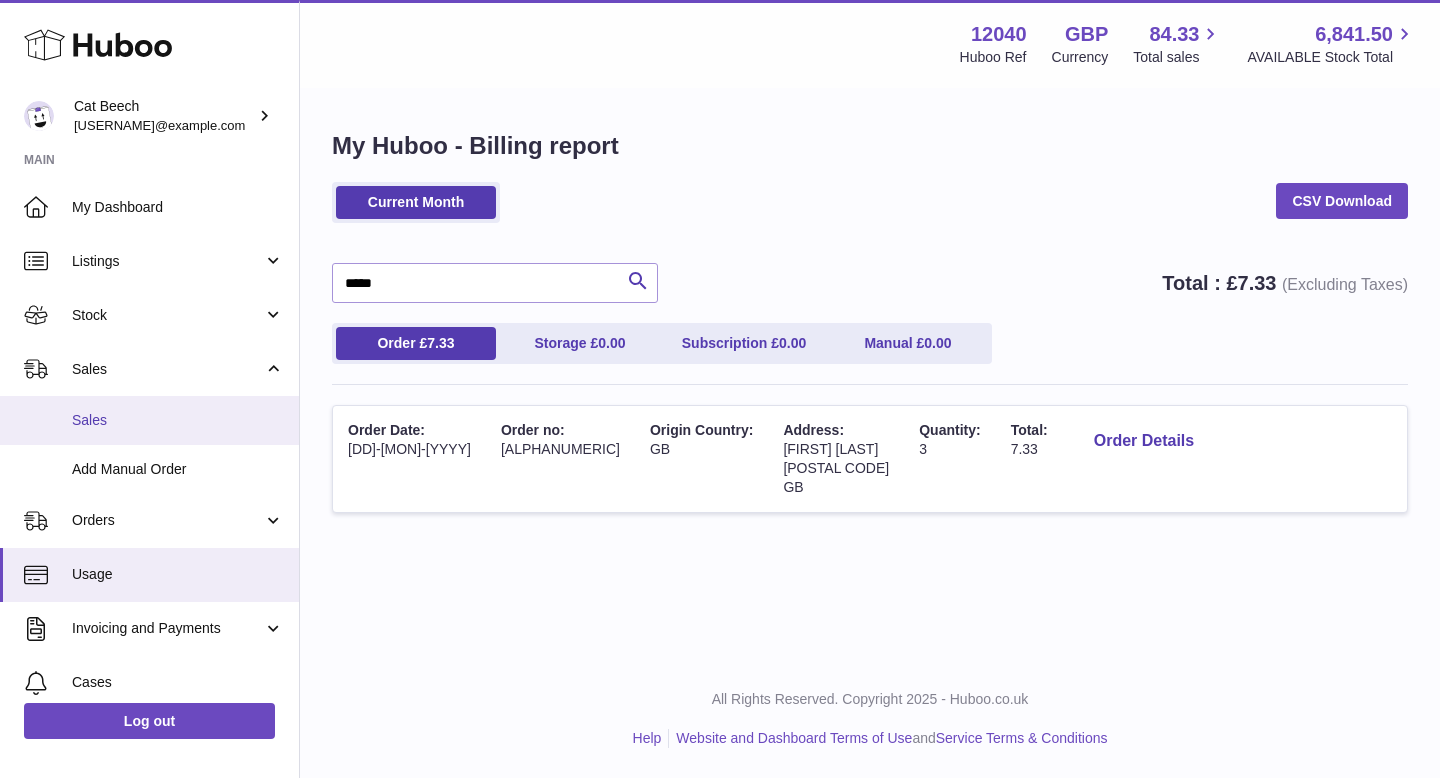 click on "Sales" at bounding box center (149, 420) 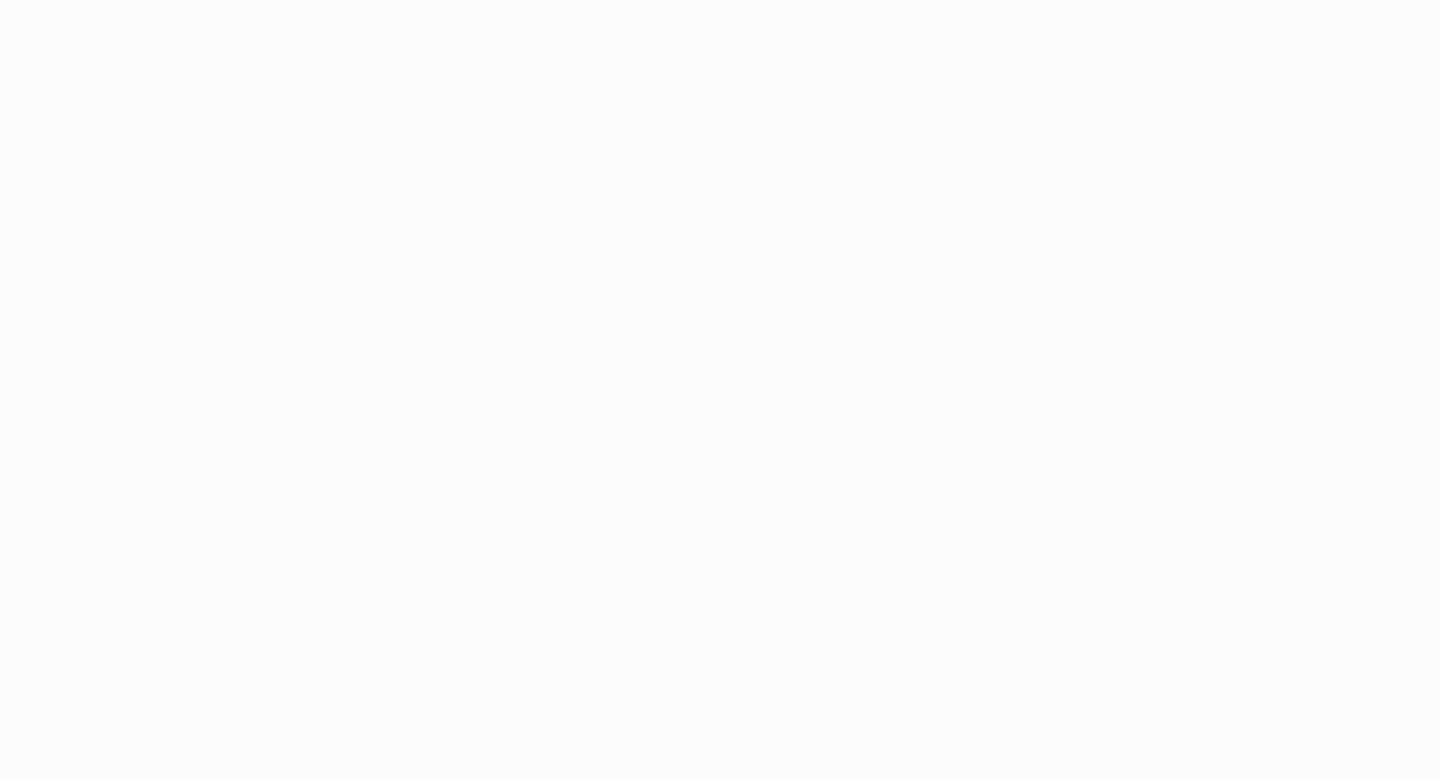 scroll, scrollTop: 0, scrollLeft: 0, axis: both 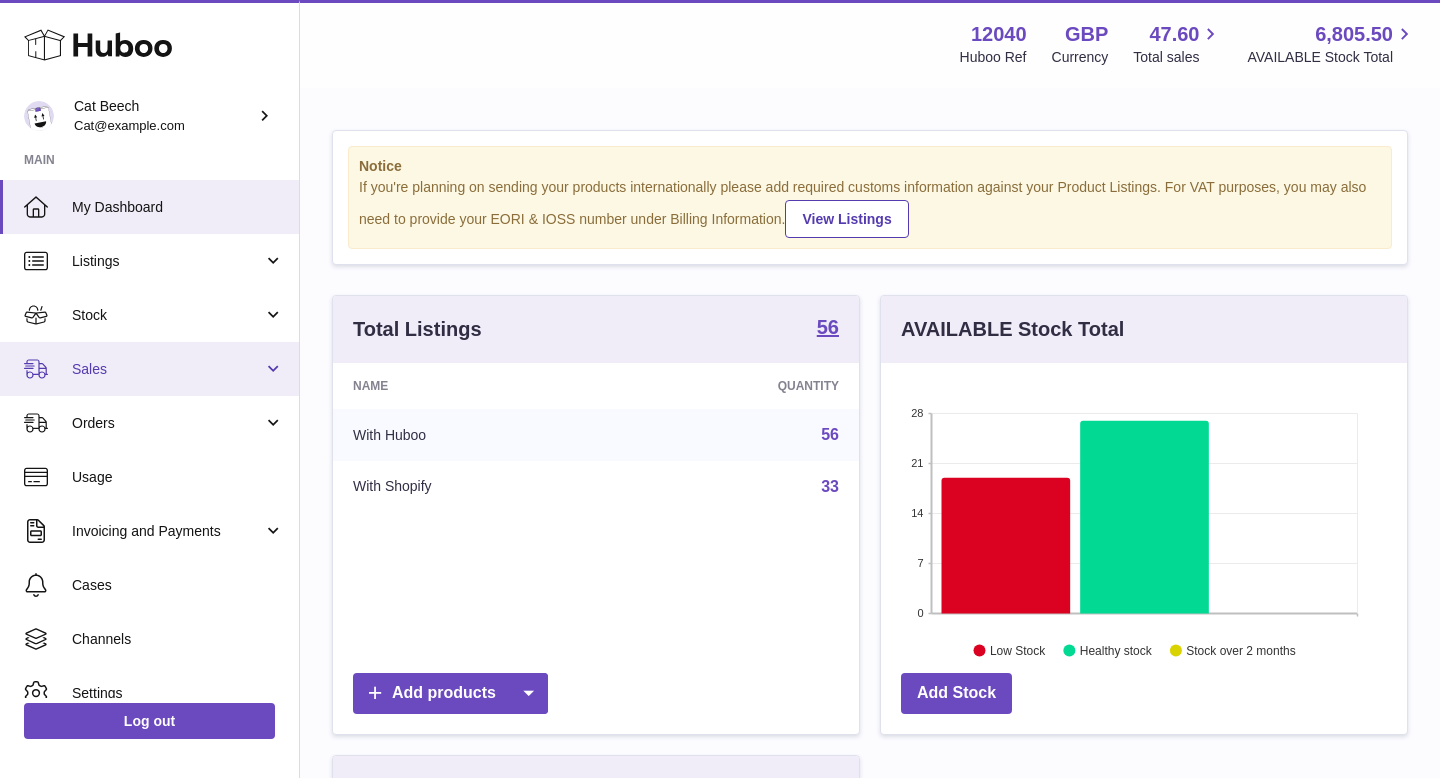 click on "Sales" at bounding box center [167, 369] 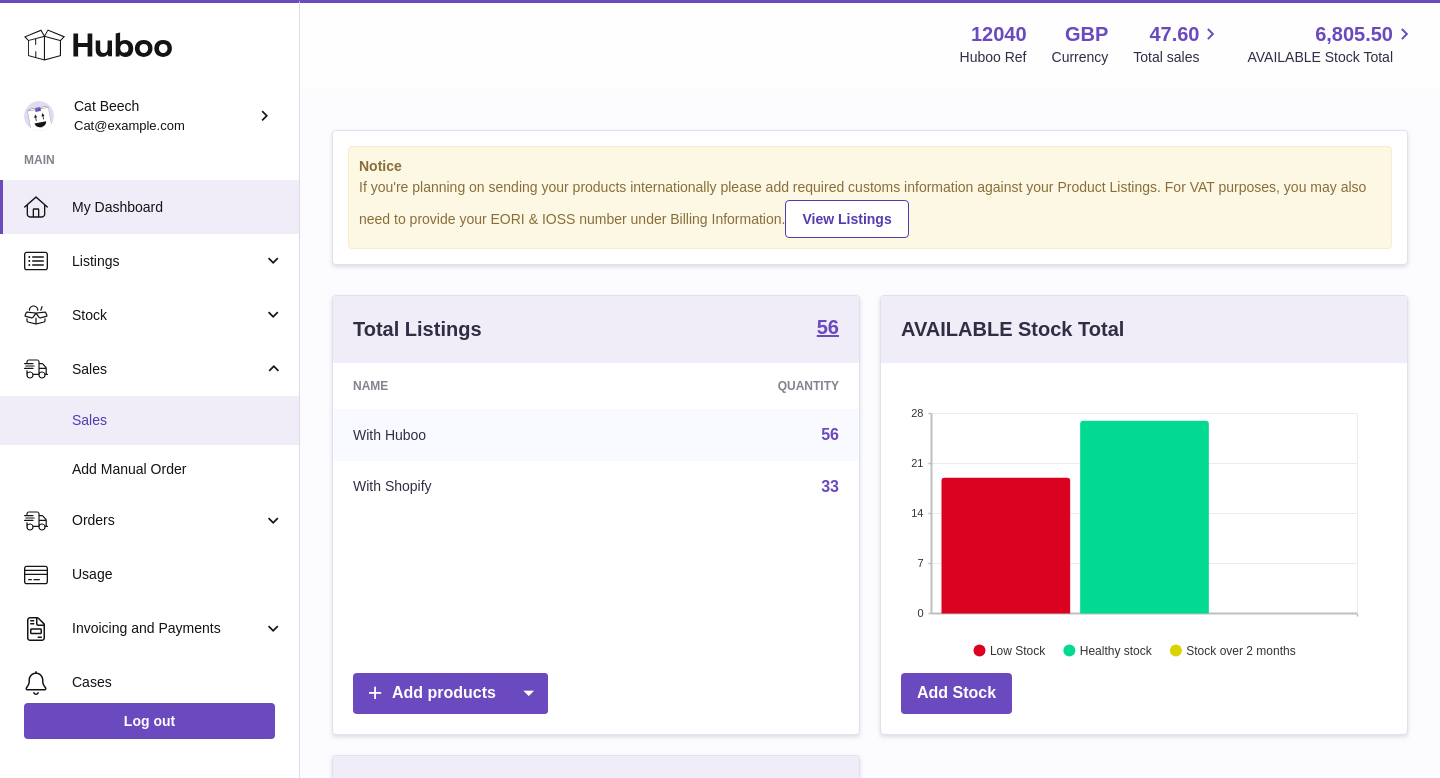 click on "Sales" at bounding box center [178, 420] 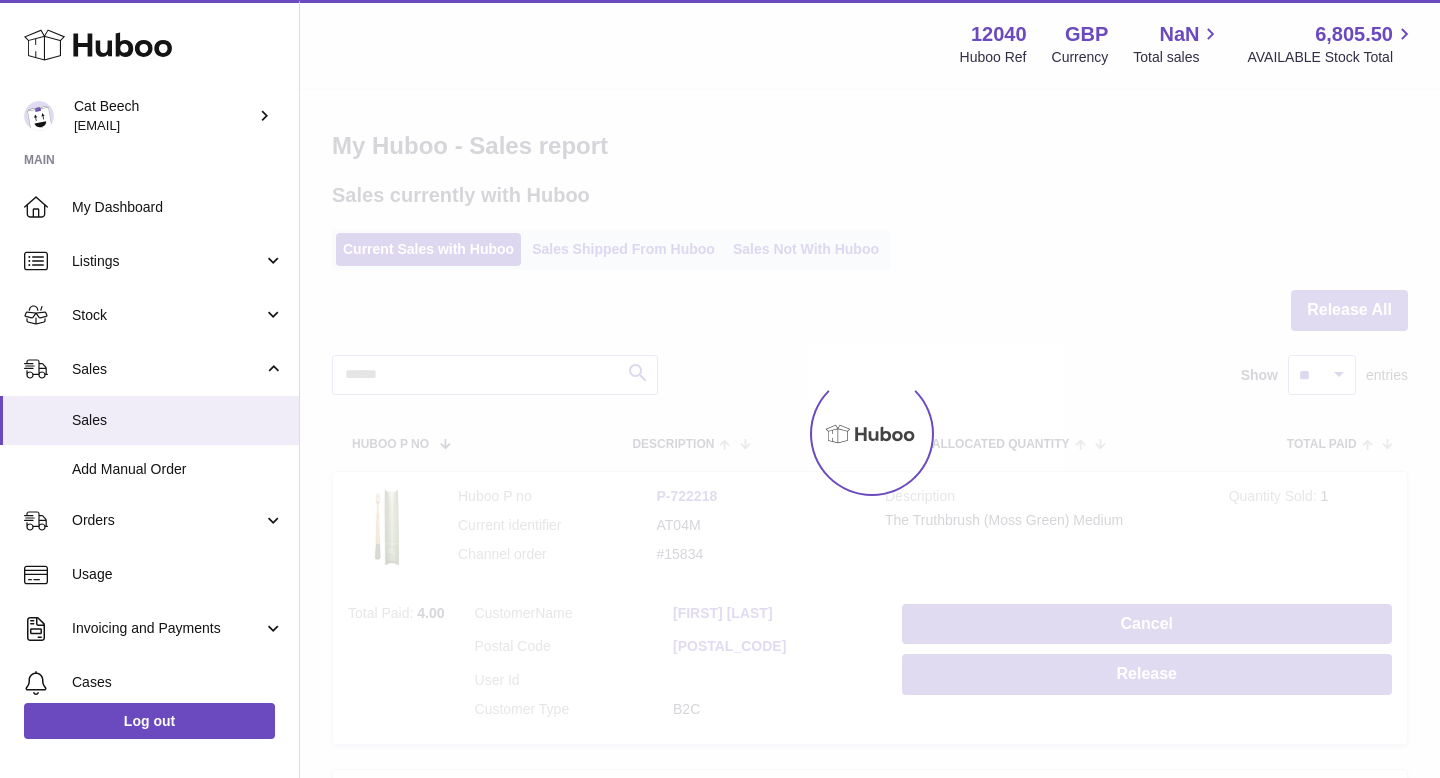 scroll, scrollTop: 0, scrollLeft: 0, axis: both 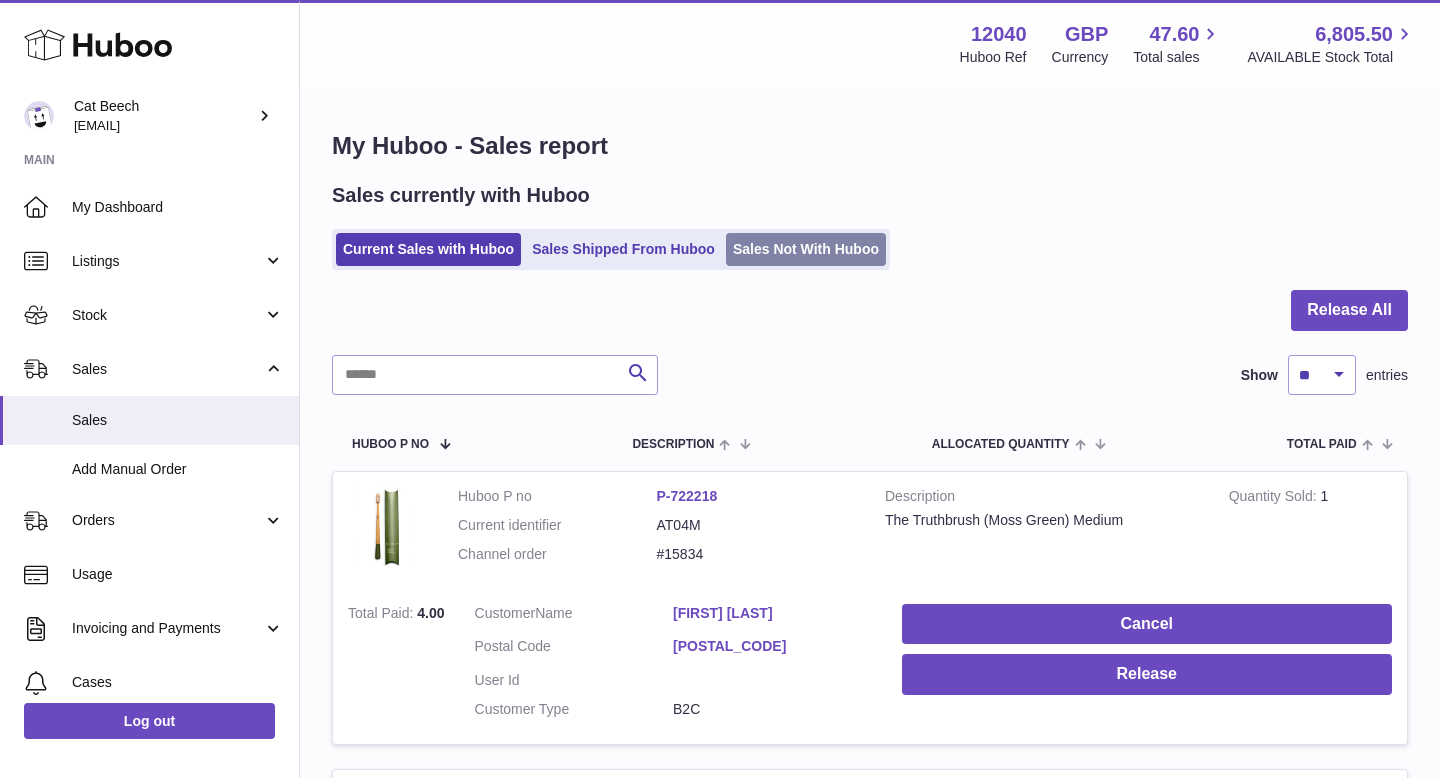 click on "Sales Not With Huboo" at bounding box center [806, 249] 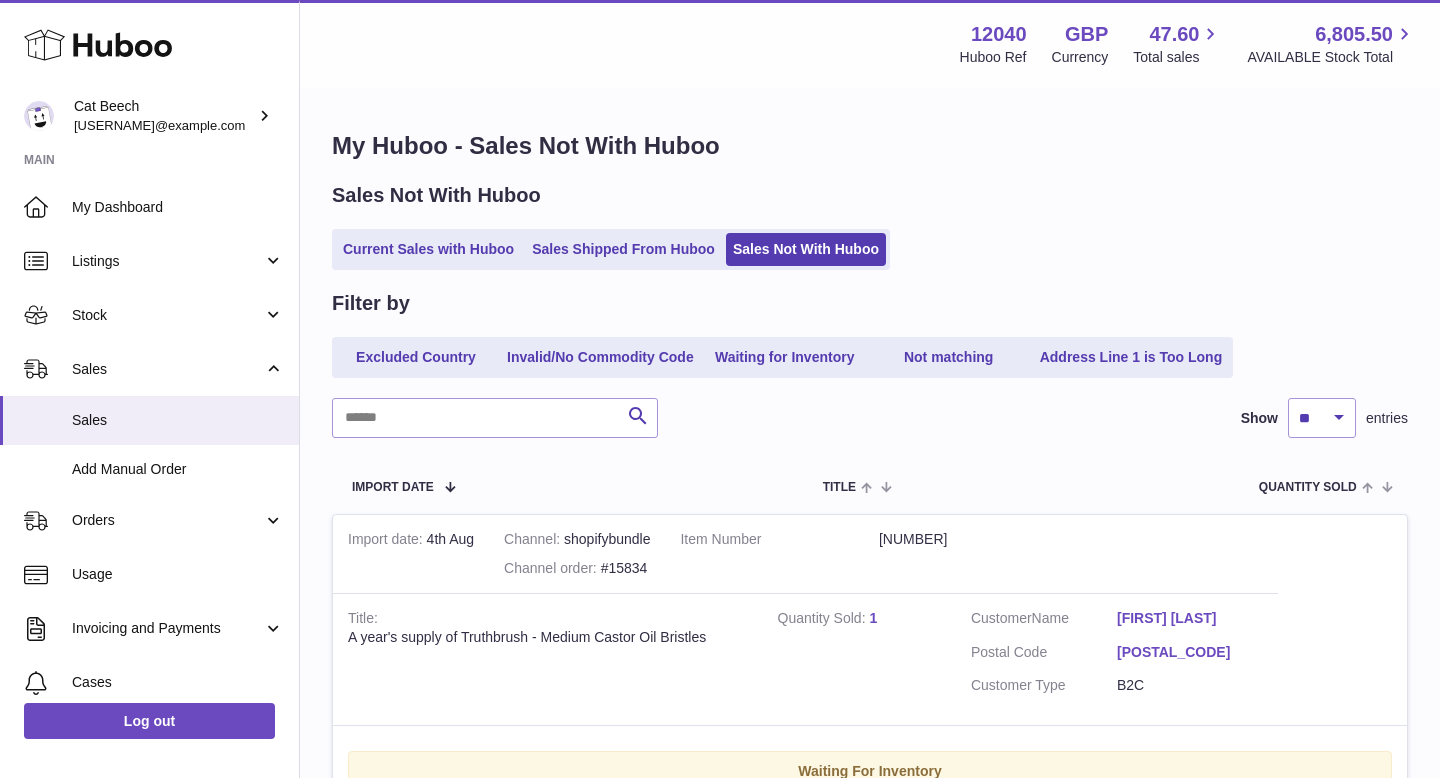 scroll, scrollTop: 0, scrollLeft: 0, axis: both 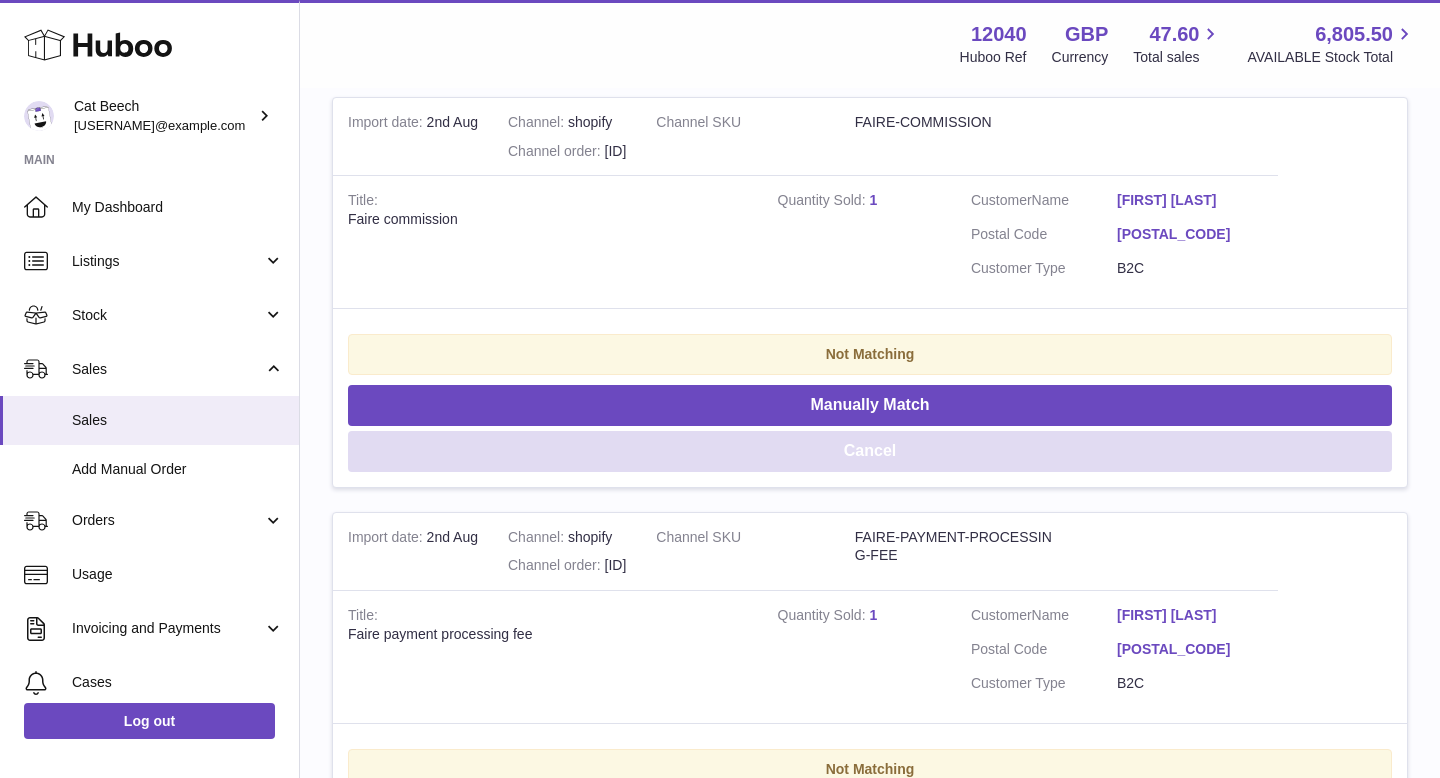 click on "Cancel" at bounding box center [870, 451] 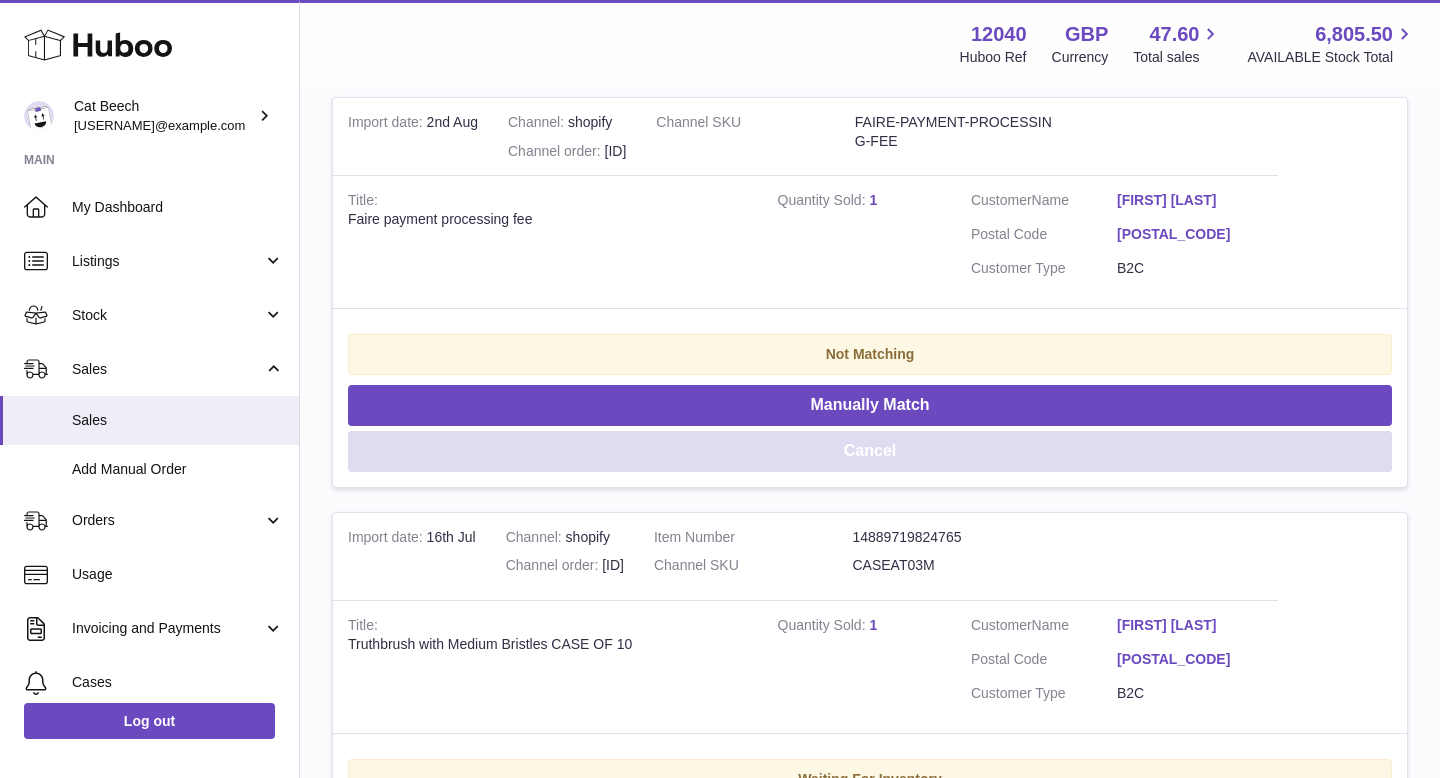 click on "Cancel" at bounding box center (870, 451) 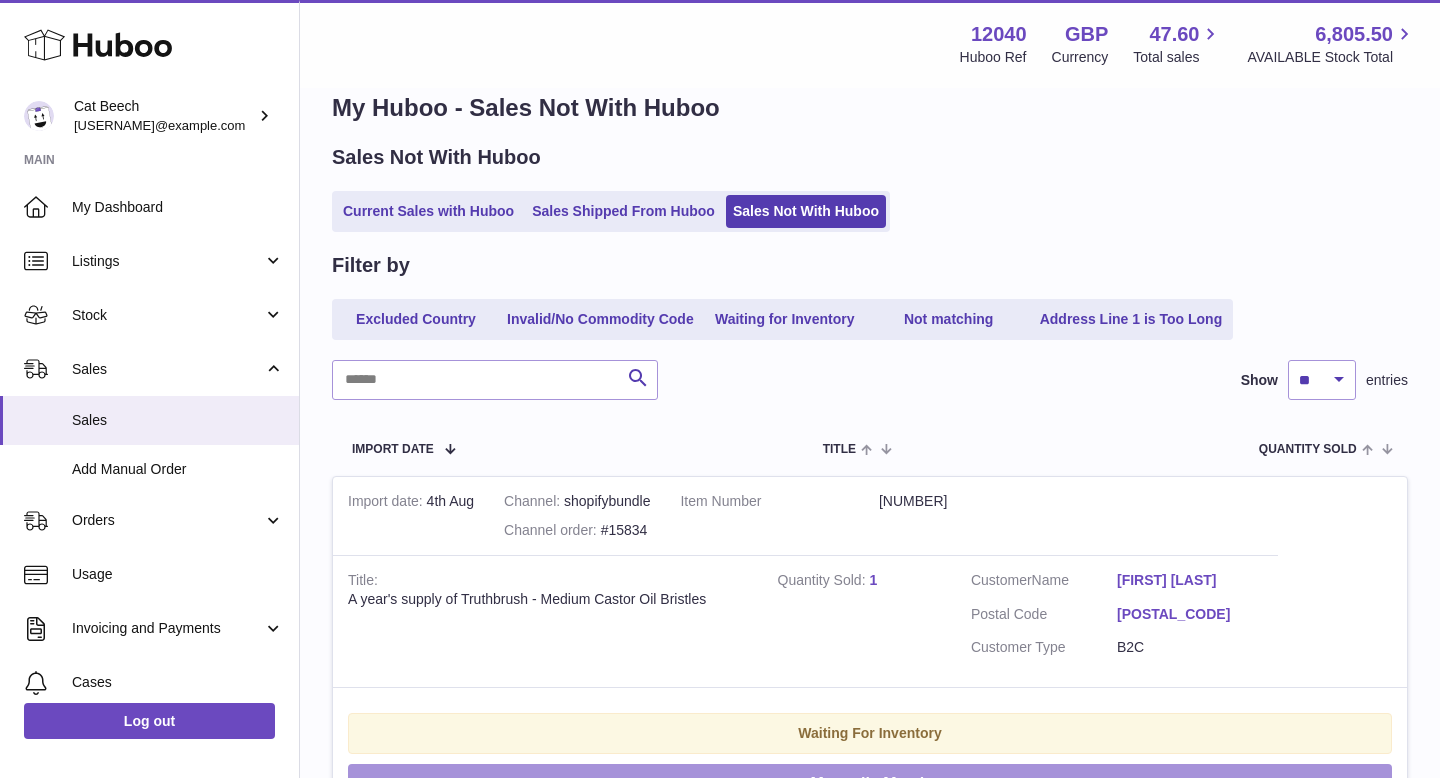 scroll, scrollTop: 0, scrollLeft: 0, axis: both 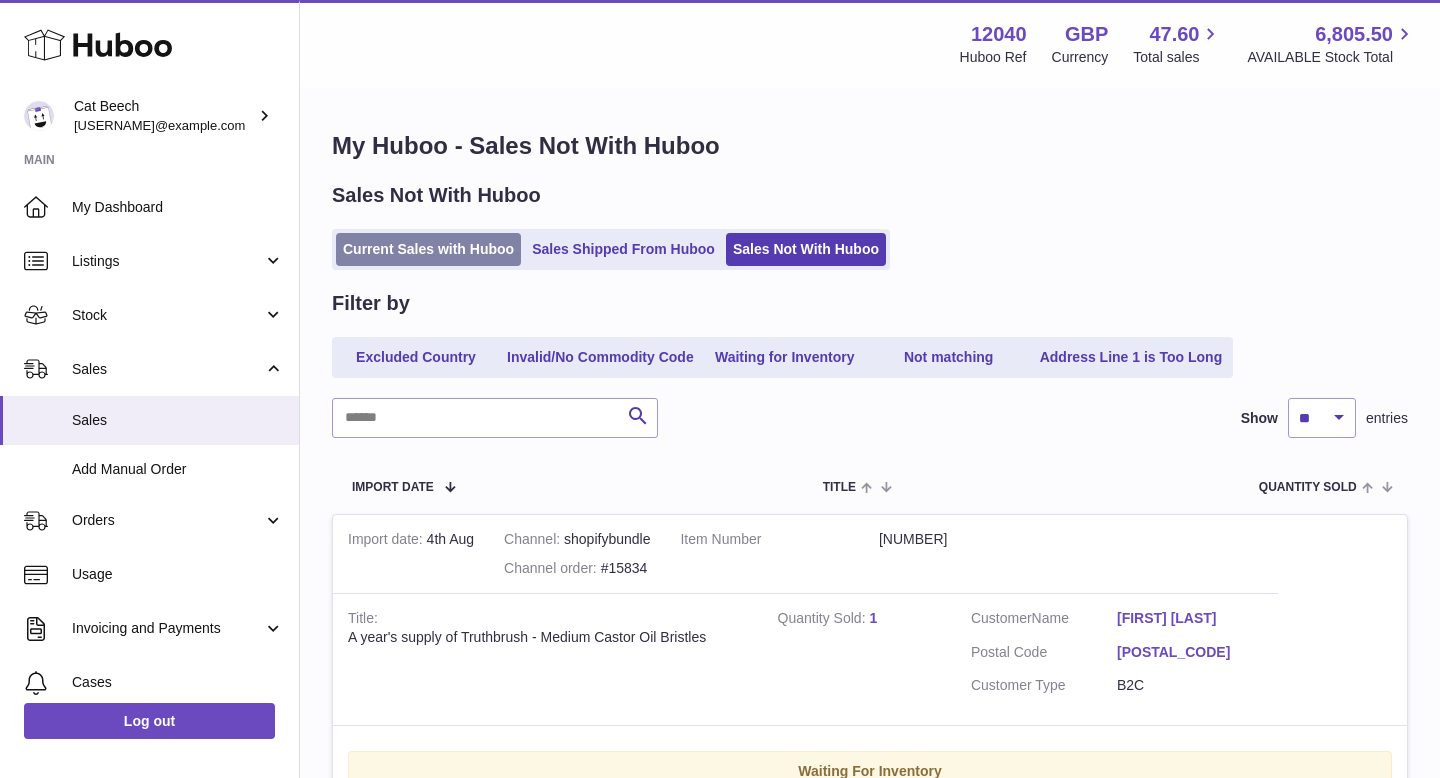 click on "Current Sales with Huboo" at bounding box center (428, 249) 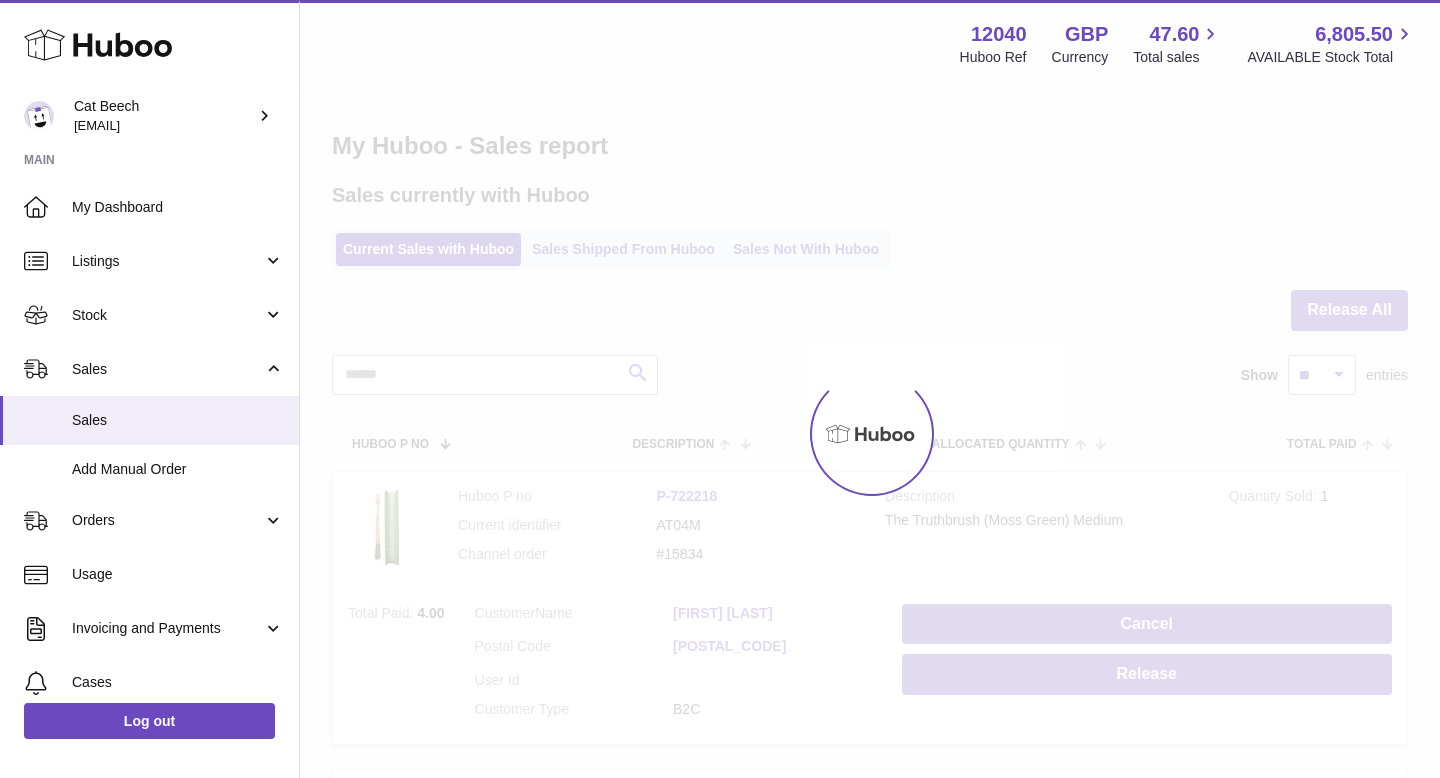 scroll, scrollTop: 0, scrollLeft: 0, axis: both 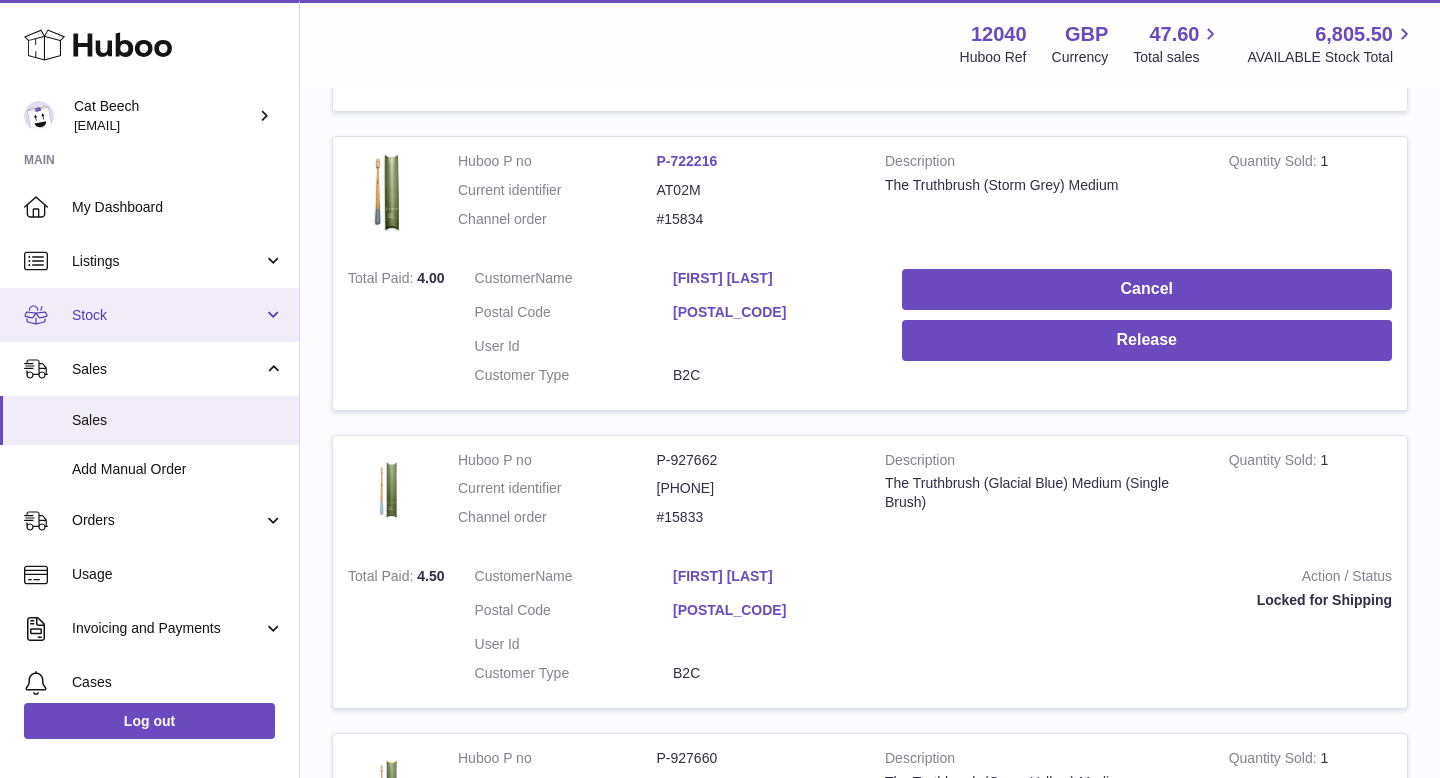 click on "Stock" at bounding box center (167, 315) 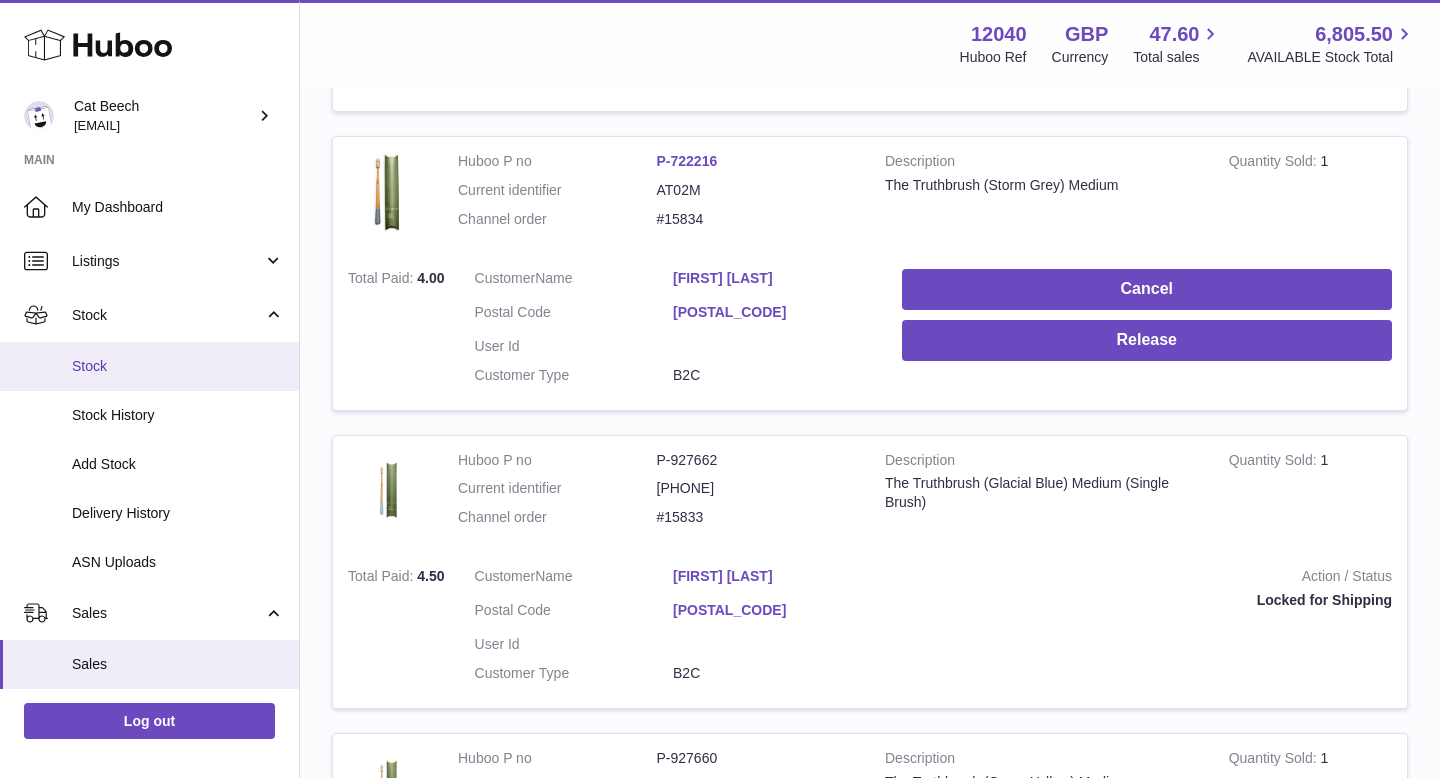 click on "Stock" at bounding box center [178, 366] 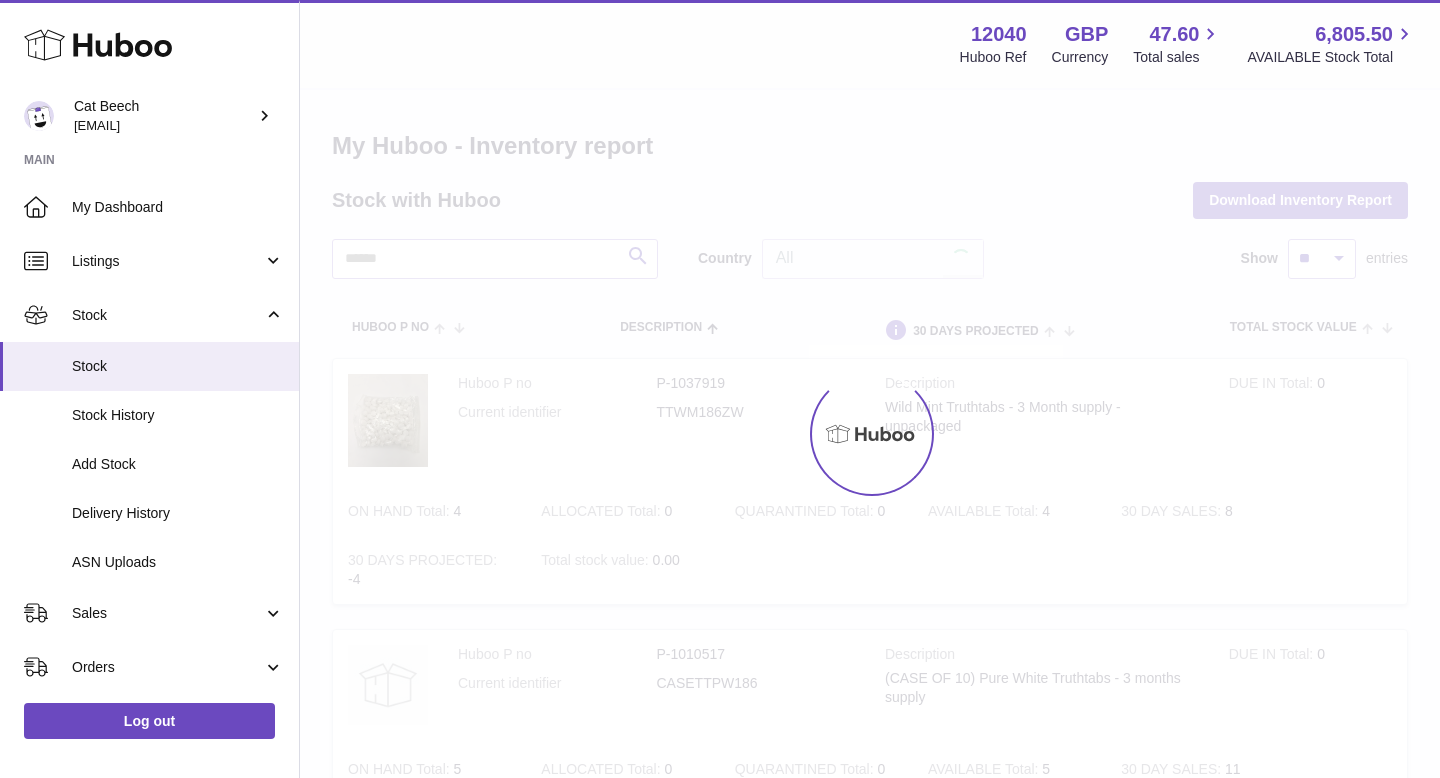 scroll, scrollTop: 0, scrollLeft: 0, axis: both 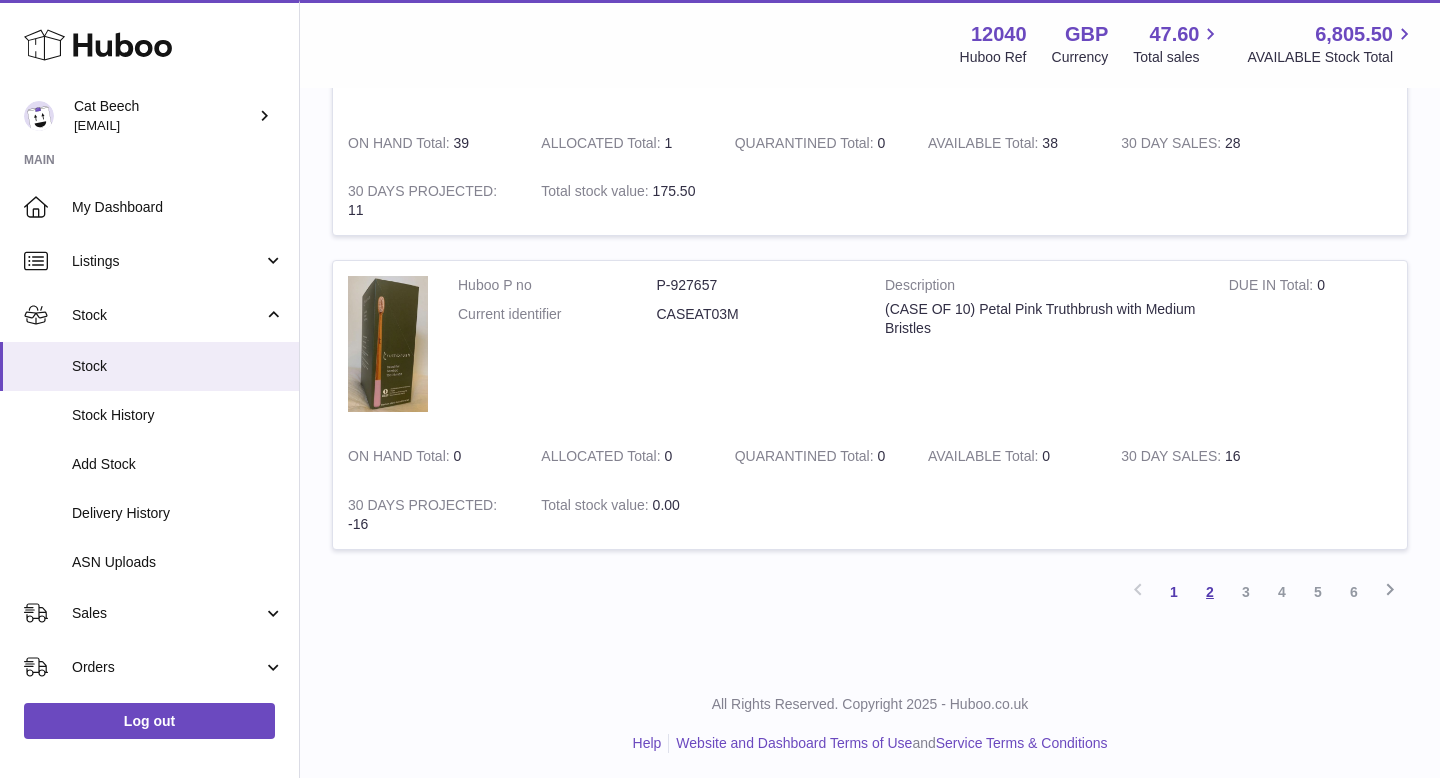 click on "2" at bounding box center (1210, 592) 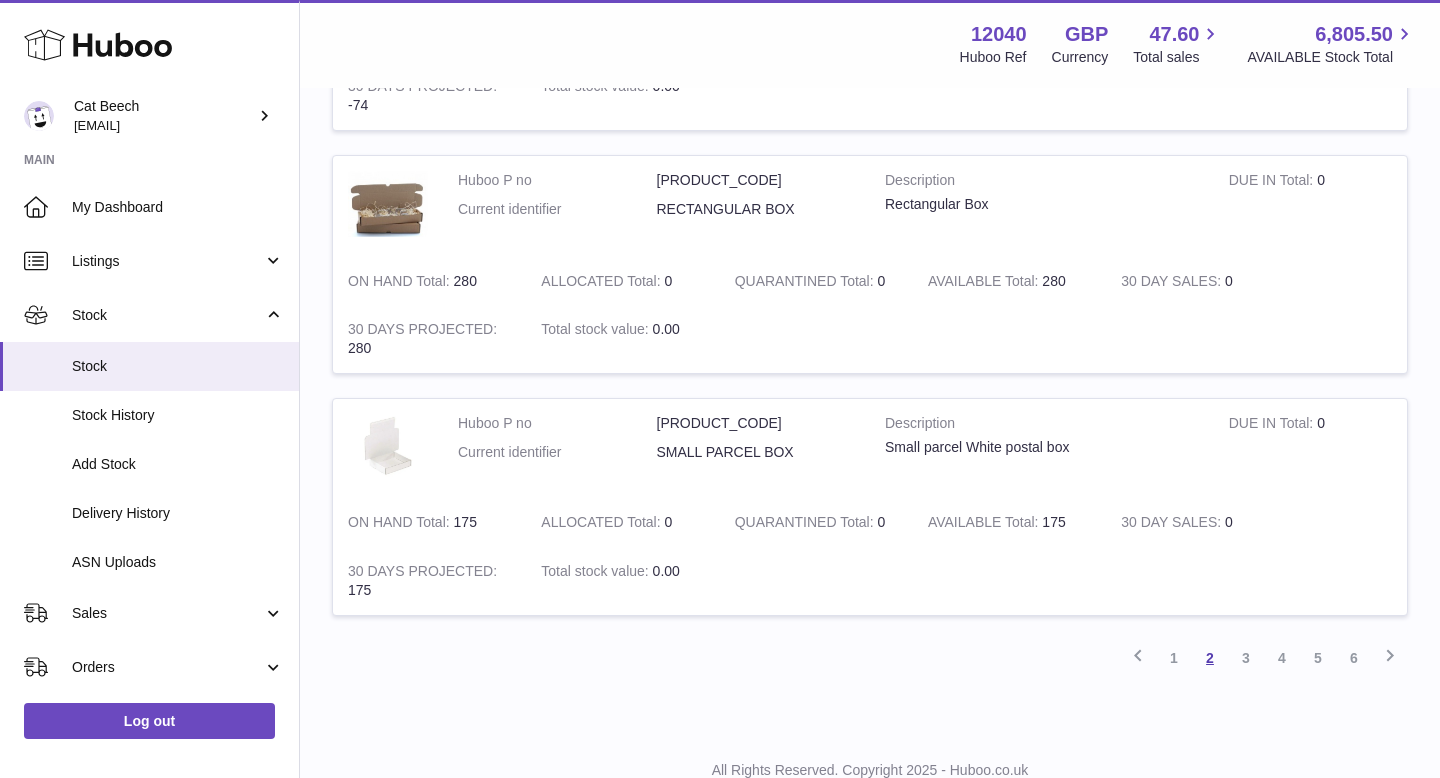 scroll, scrollTop: 2383, scrollLeft: 0, axis: vertical 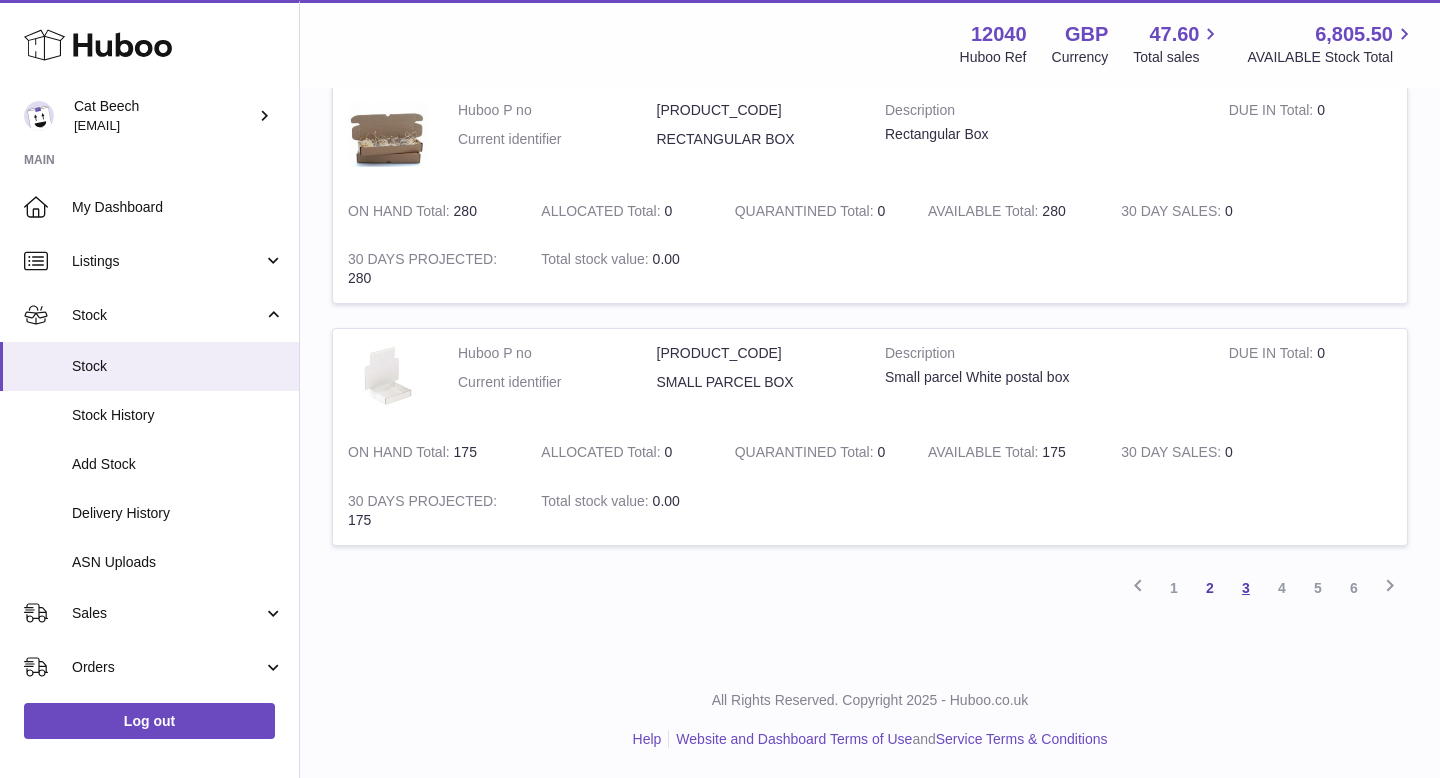 click on "3" at bounding box center [1246, 588] 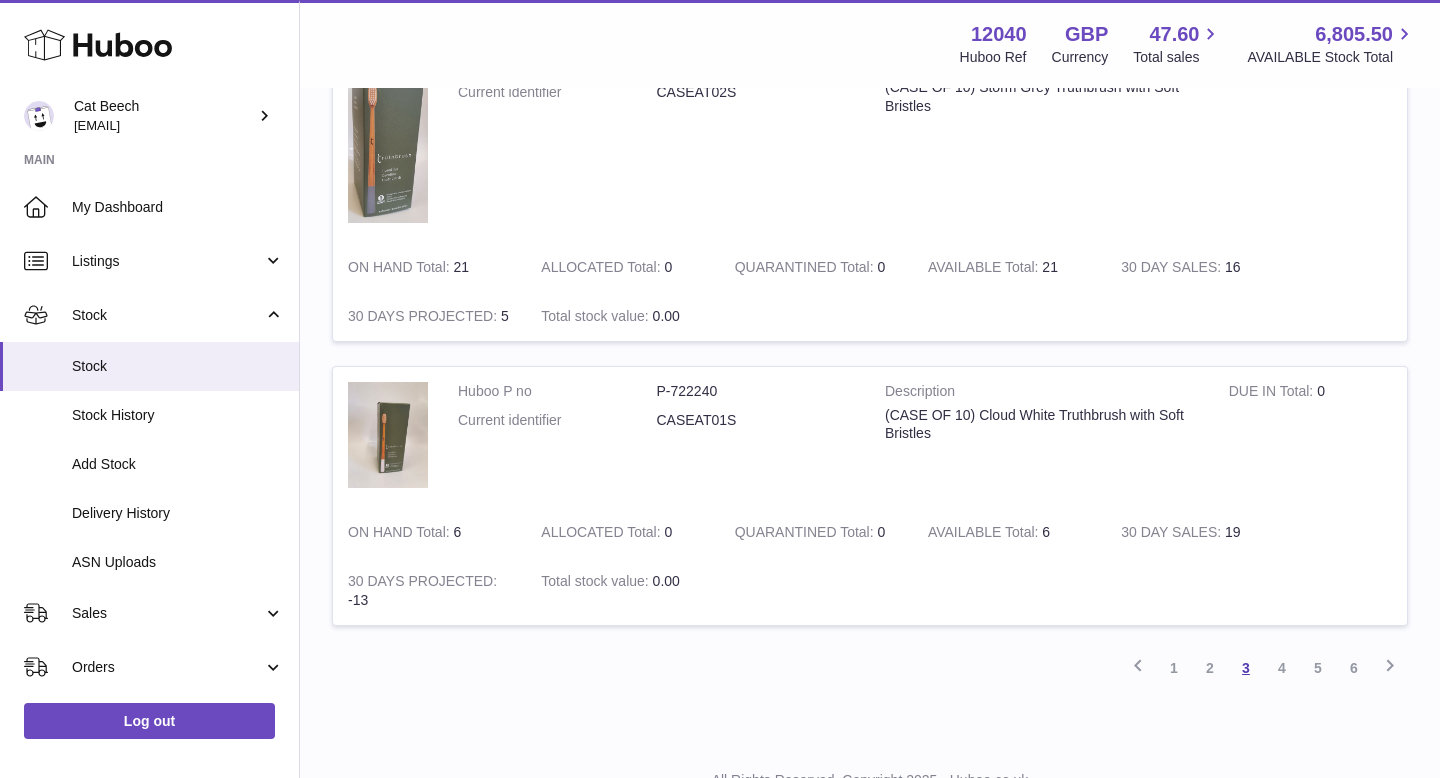 scroll, scrollTop: 2419, scrollLeft: 0, axis: vertical 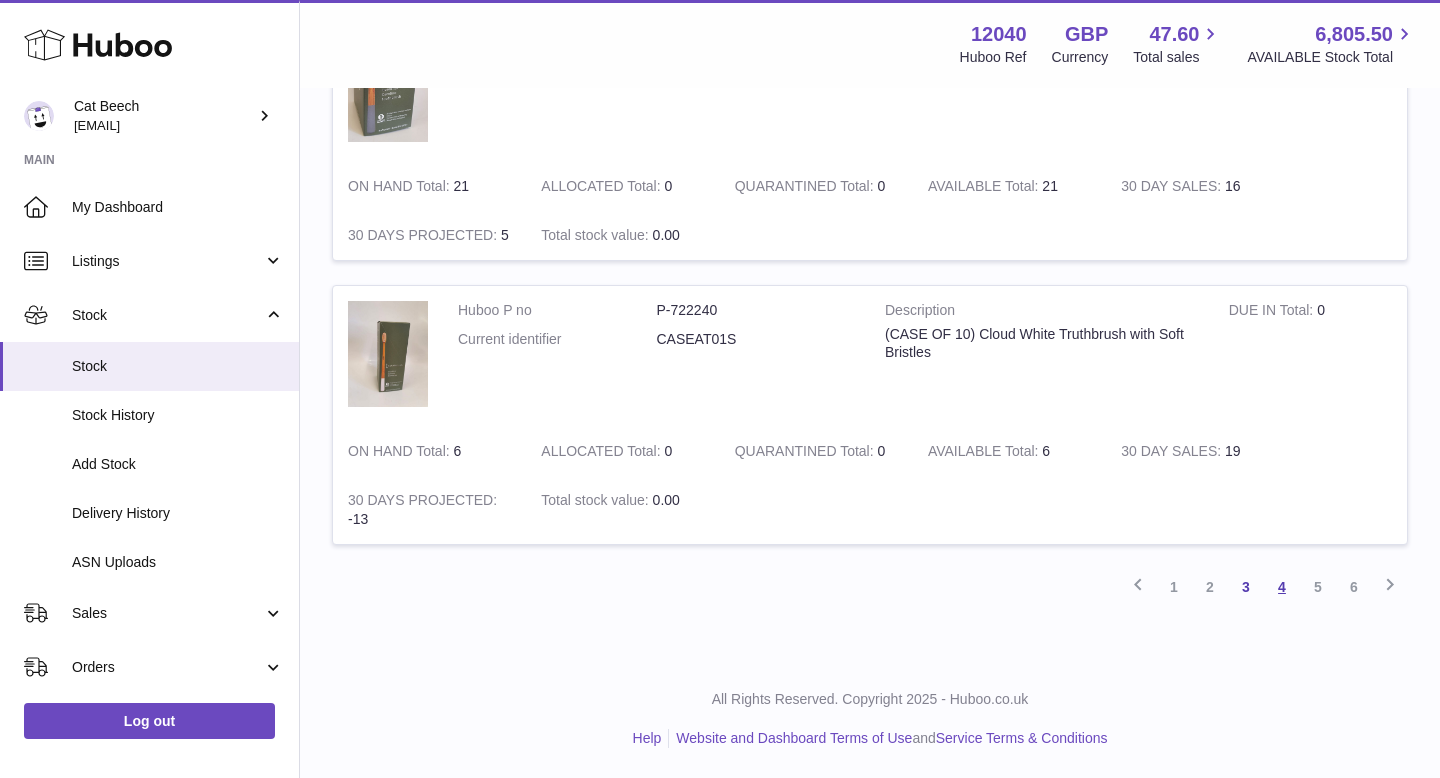 click on "4" at bounding box center (1282, 587) 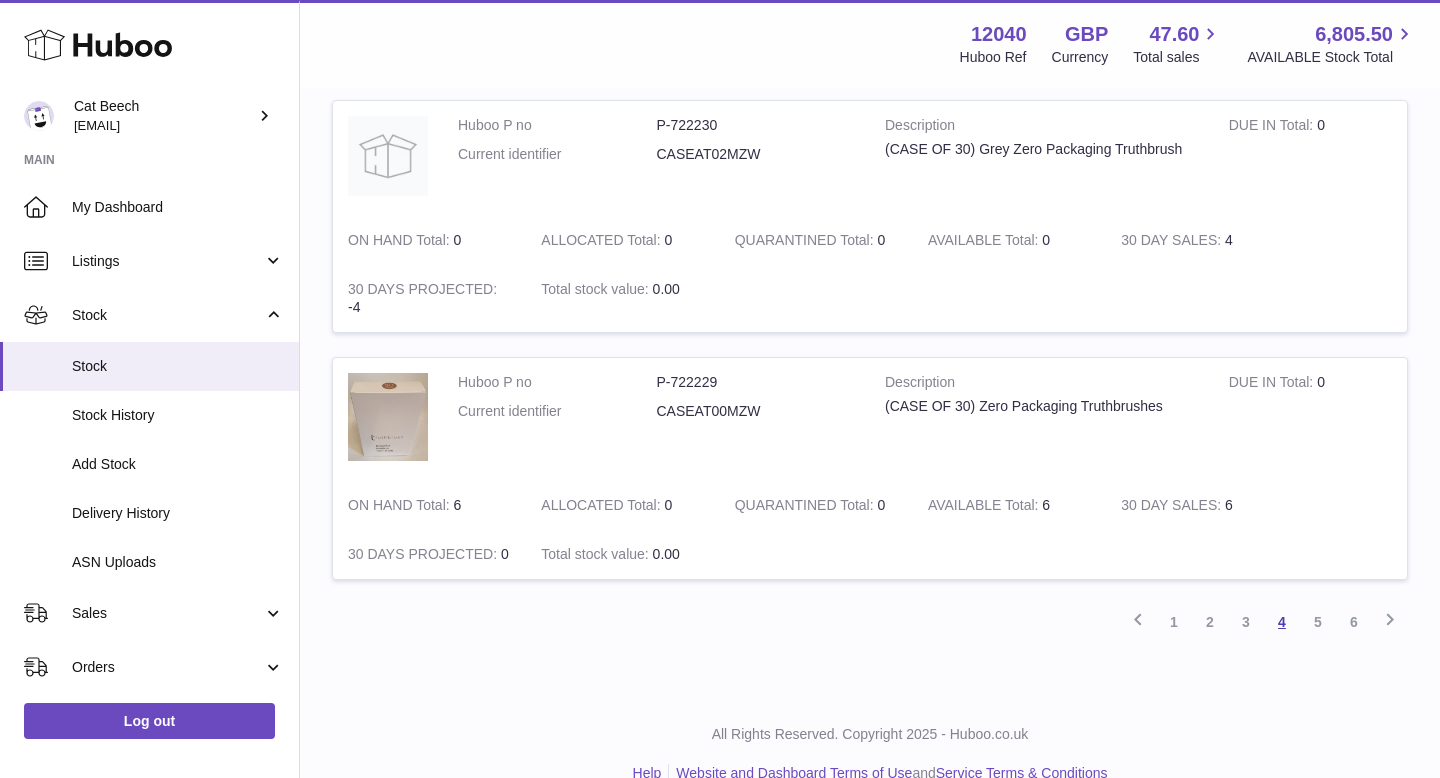 scroll, scrollTop: 2292, scrollLeft: 0, axis: vertical 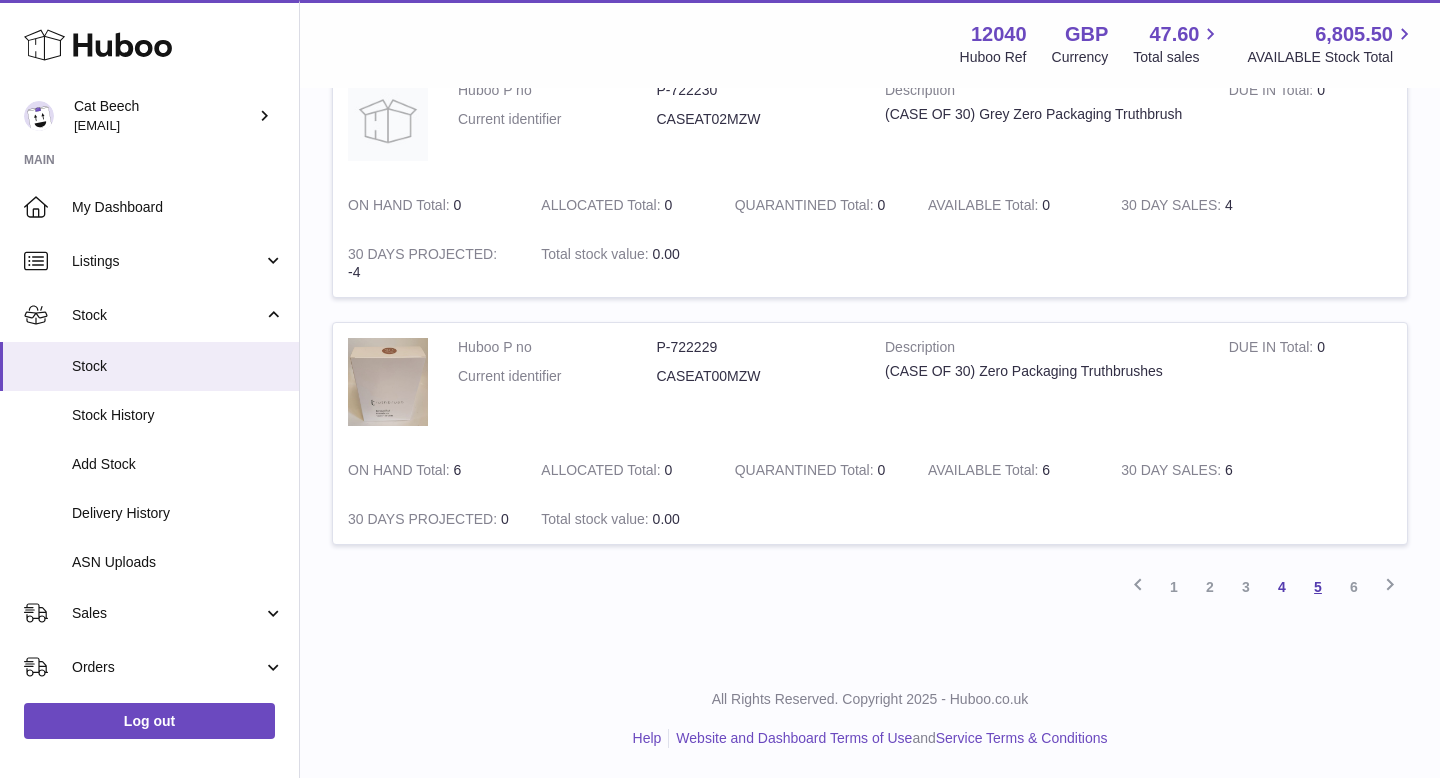 click on "5" at bounding box center [1318, 587] 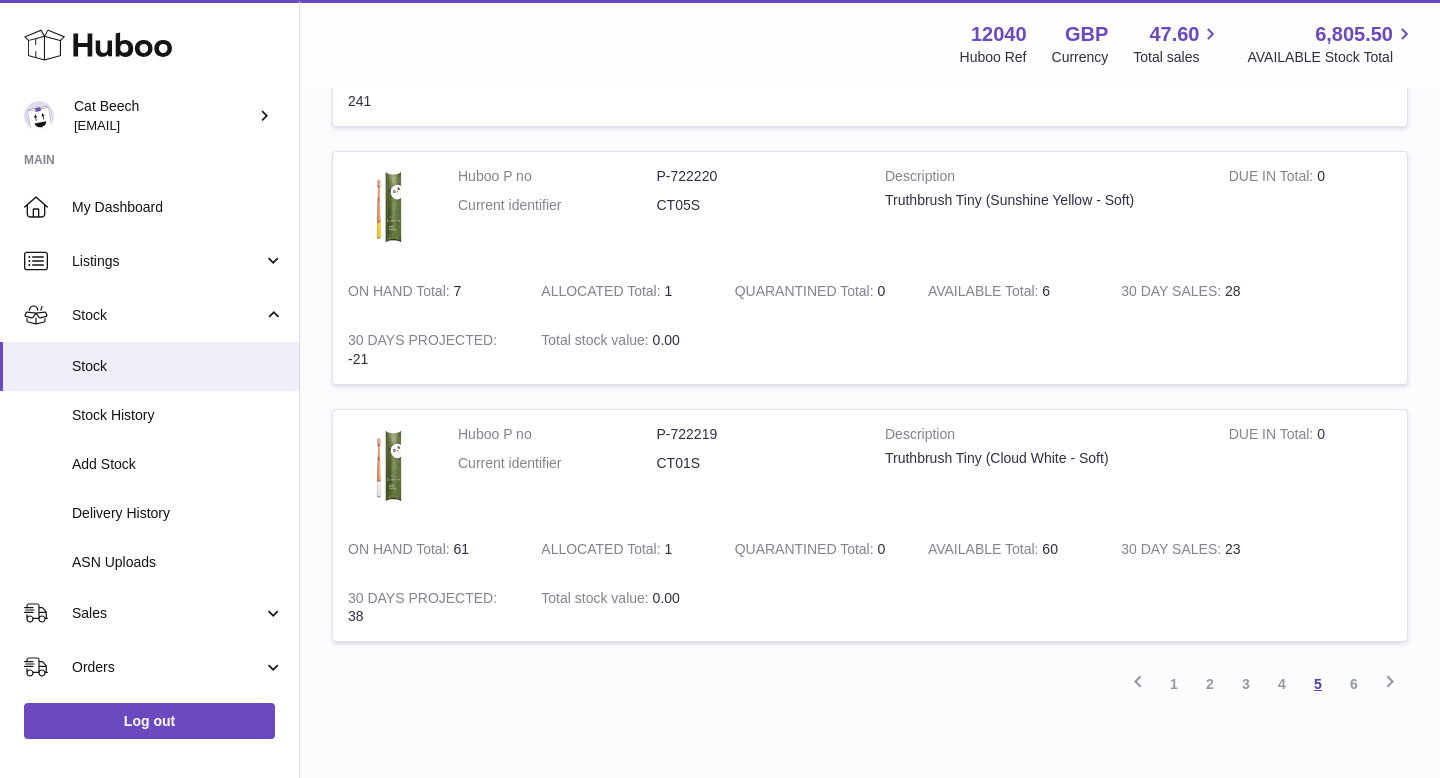 scroll, scrollTop: 2279, scrollLeft: 0, axis: vertical 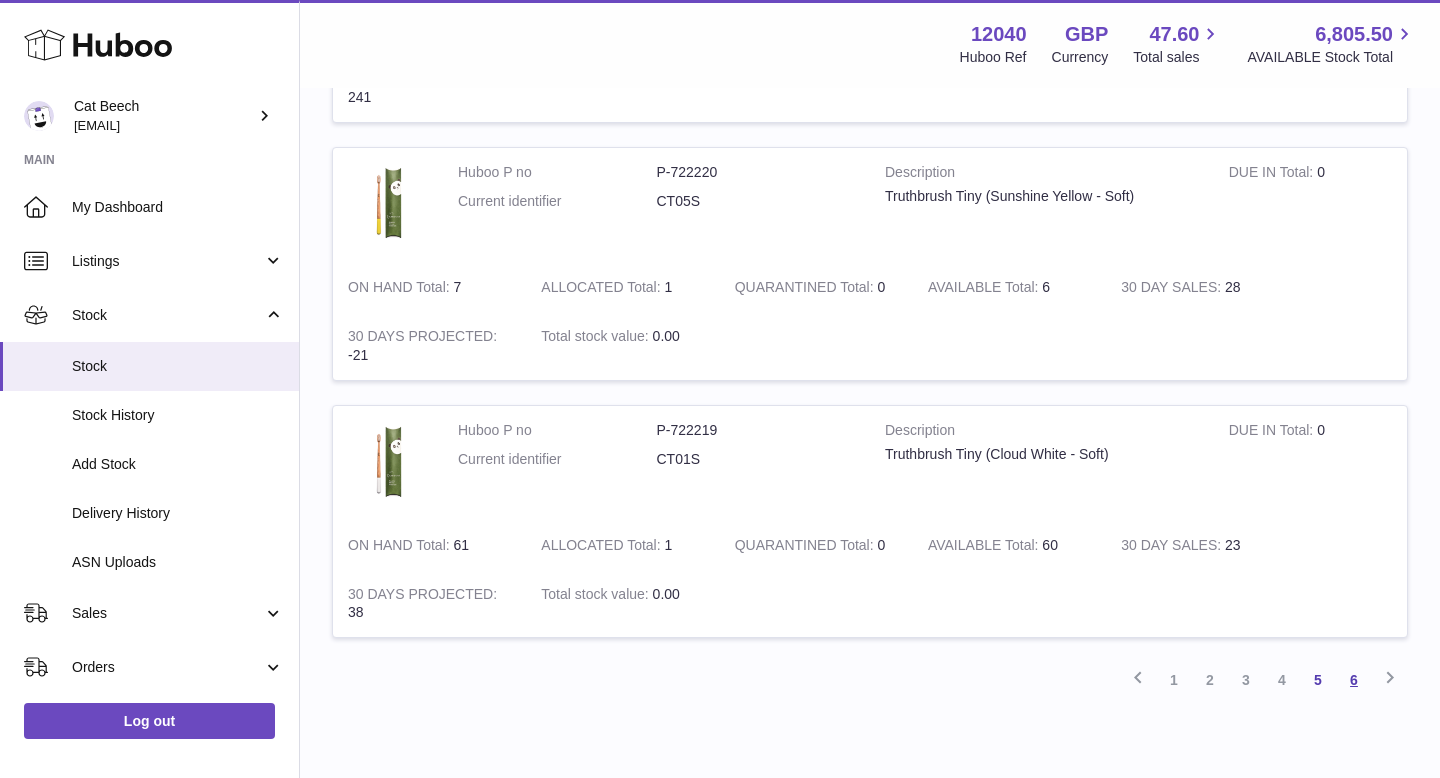 click on "6" at bounding box center [1354, 680] 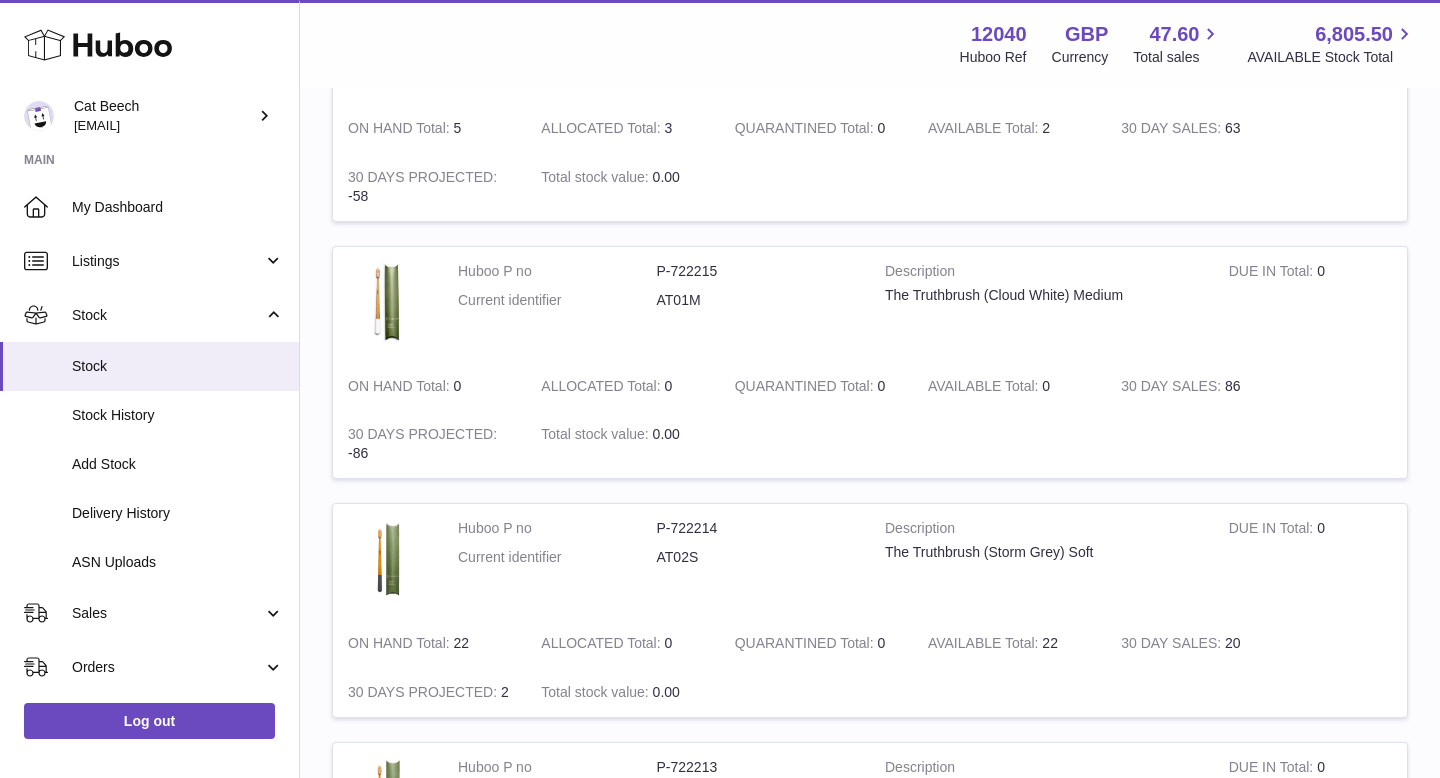 scroll, scrollTop: 886, scrollLeft: 0, axis: vertical 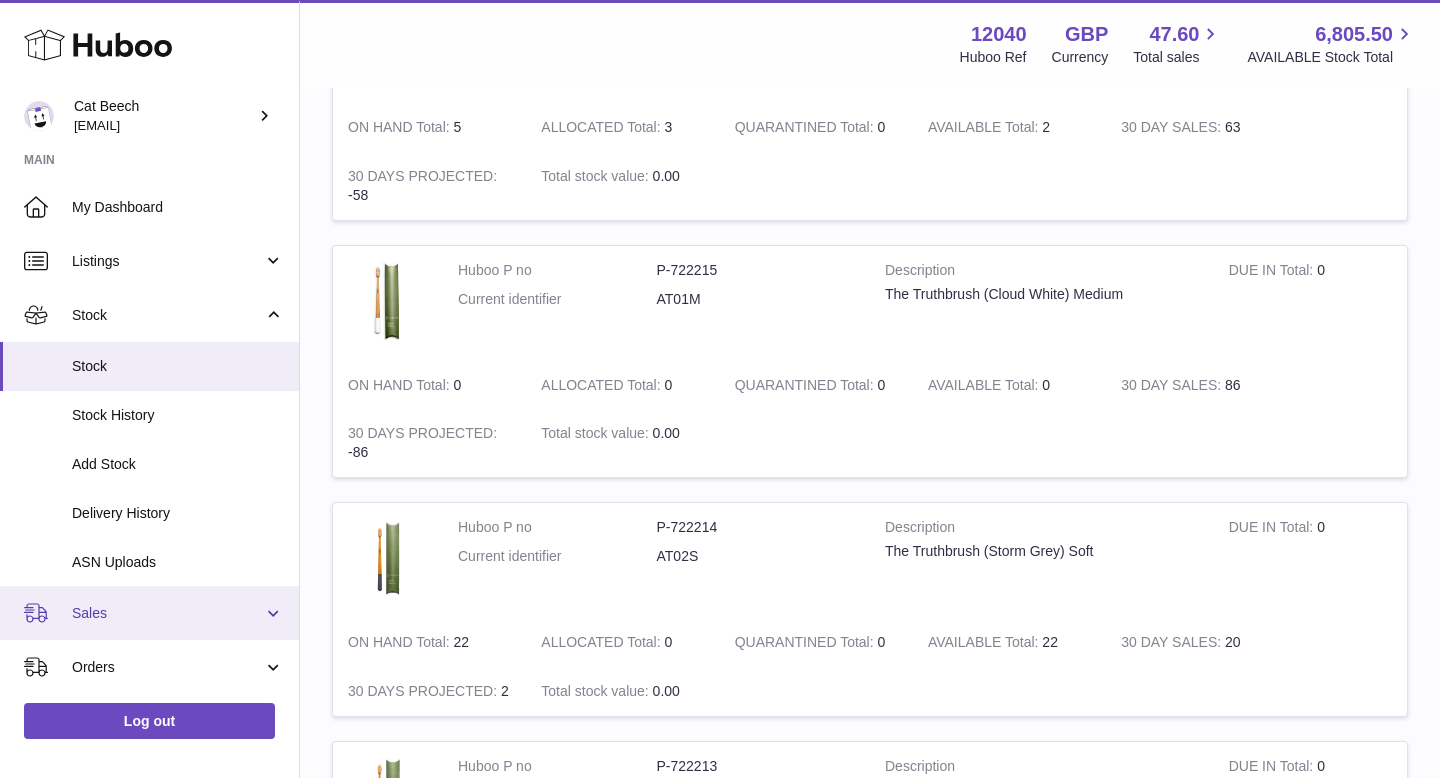 click on "Sales" at bounding box center (167, 613) 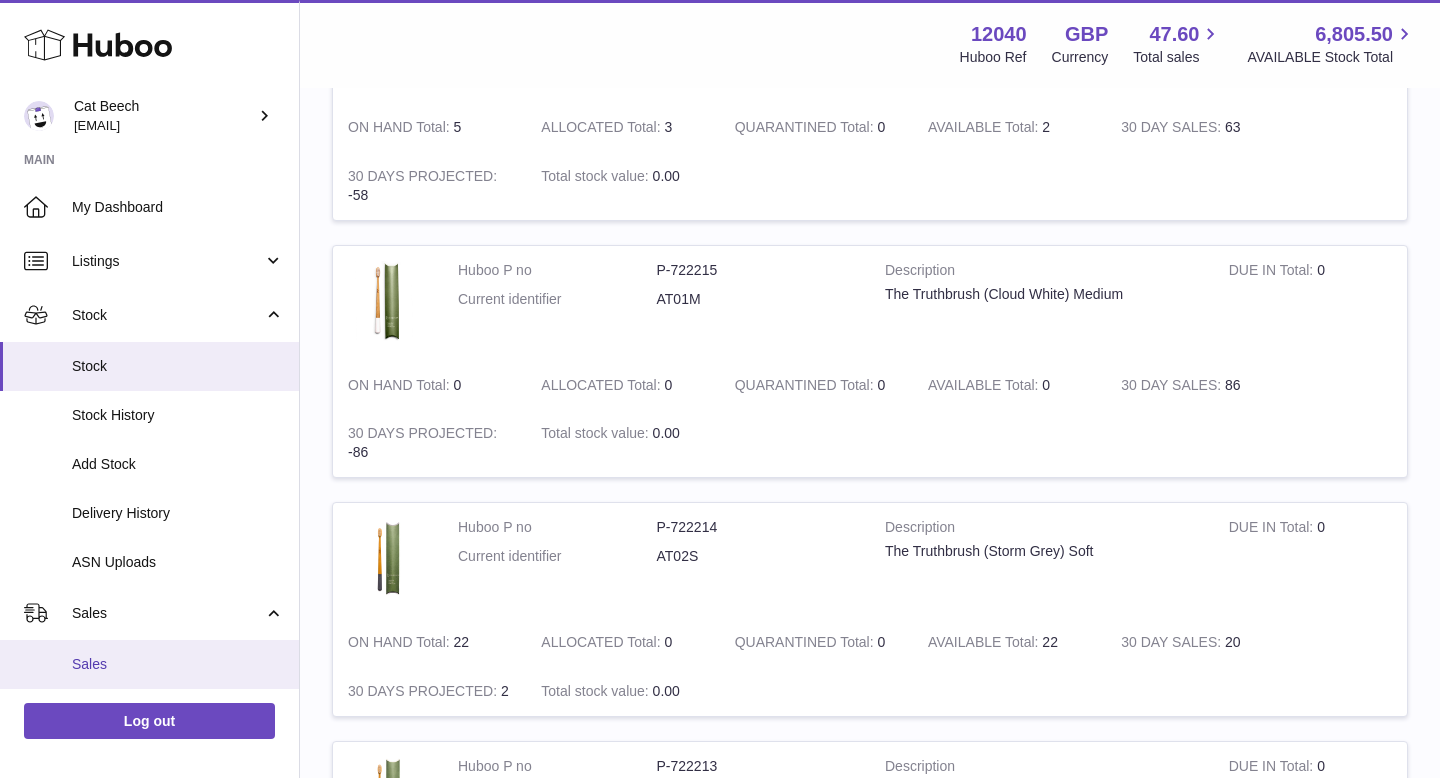 click on "Sales" at bounding box center [178, 664] 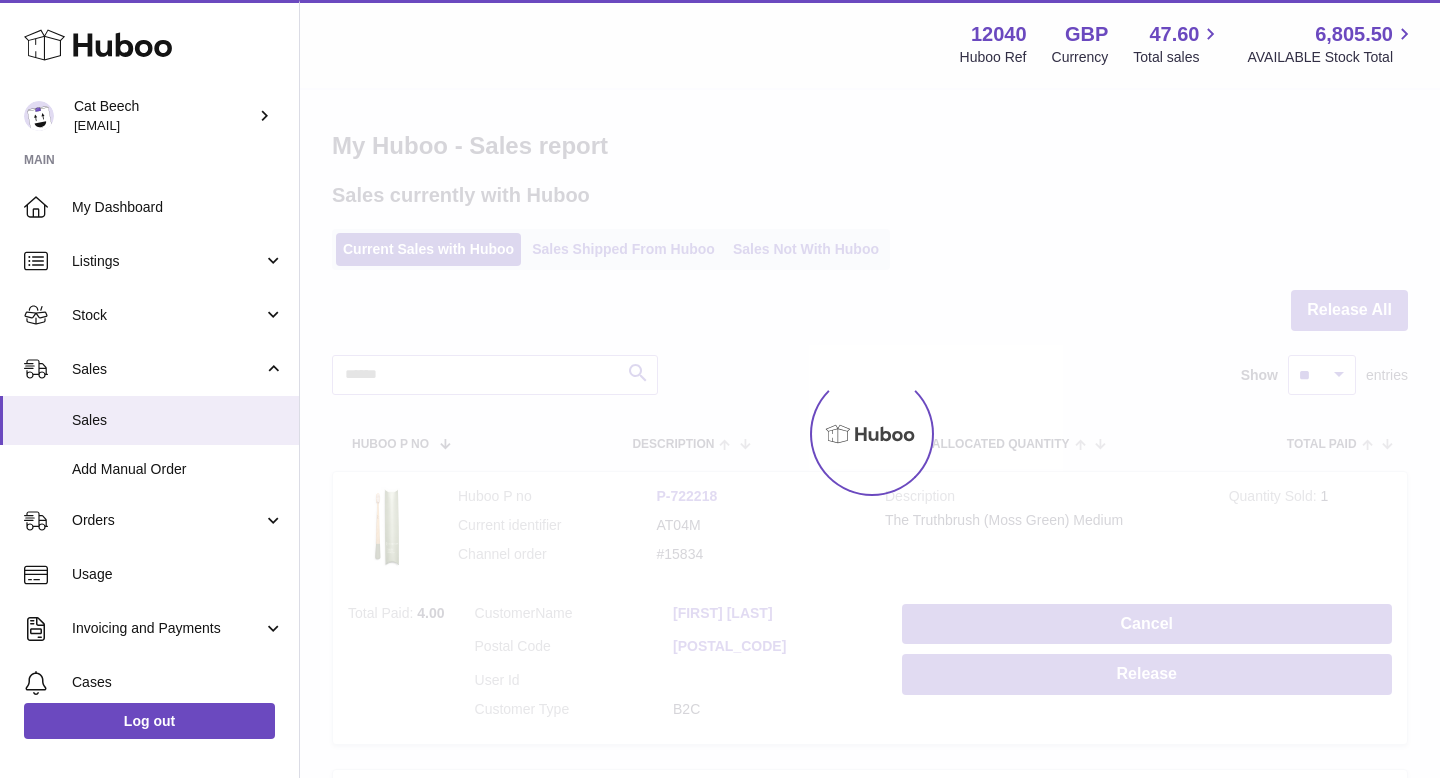 scroll, scrollTop: 0, scrollLeft: 0, axis: both 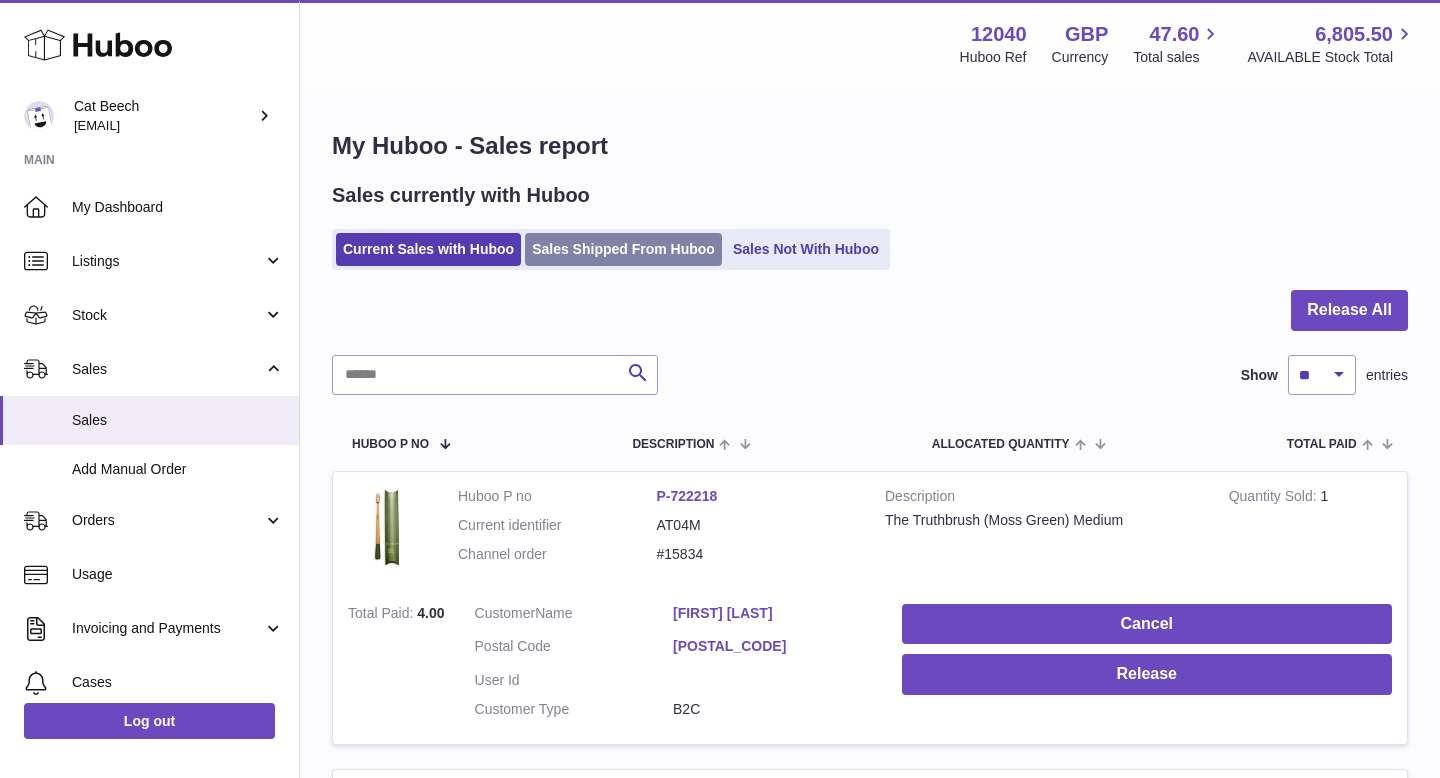 click on "Sales Shipped From Huboo" at bounding box center (623, 249) 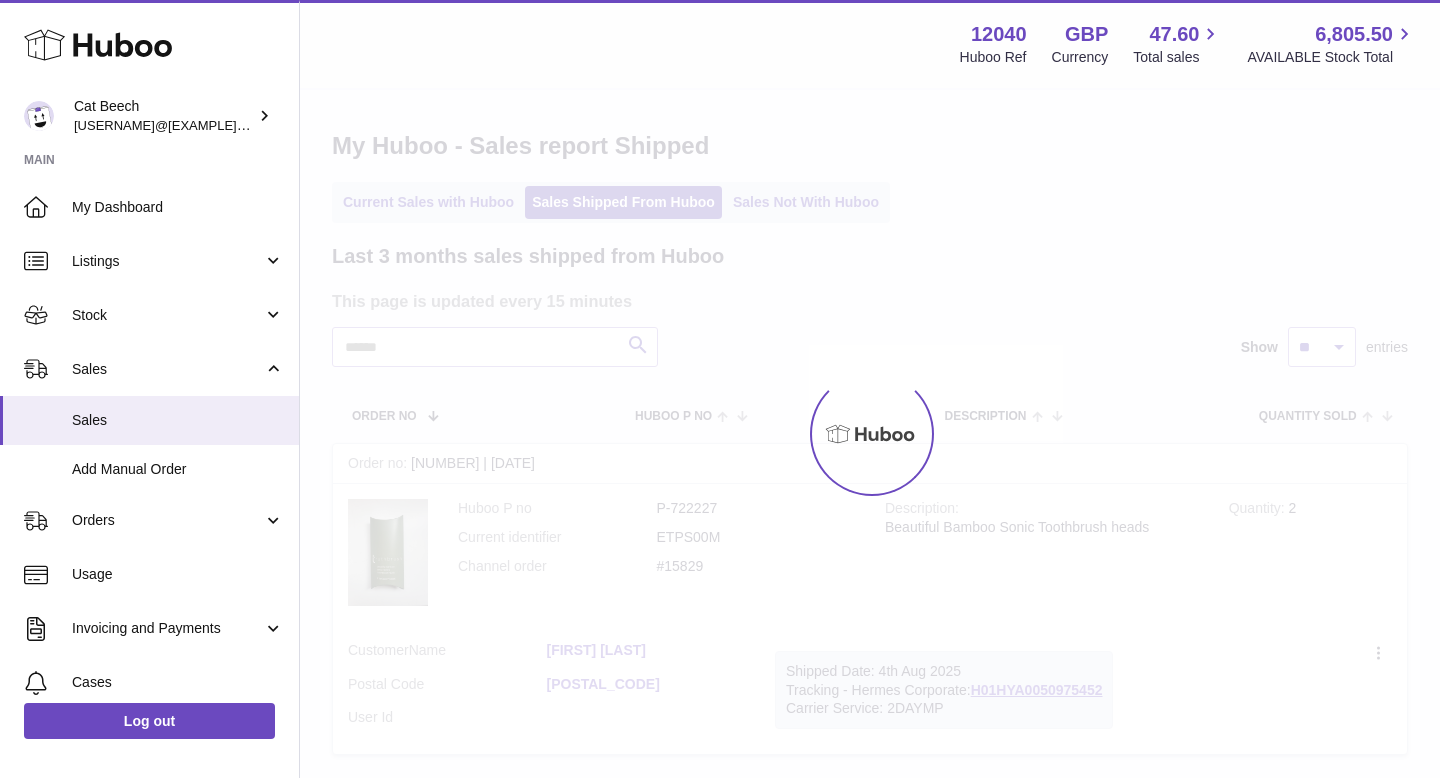 scroll, scrollTop: 0, scrollLeft: 0, axis: both 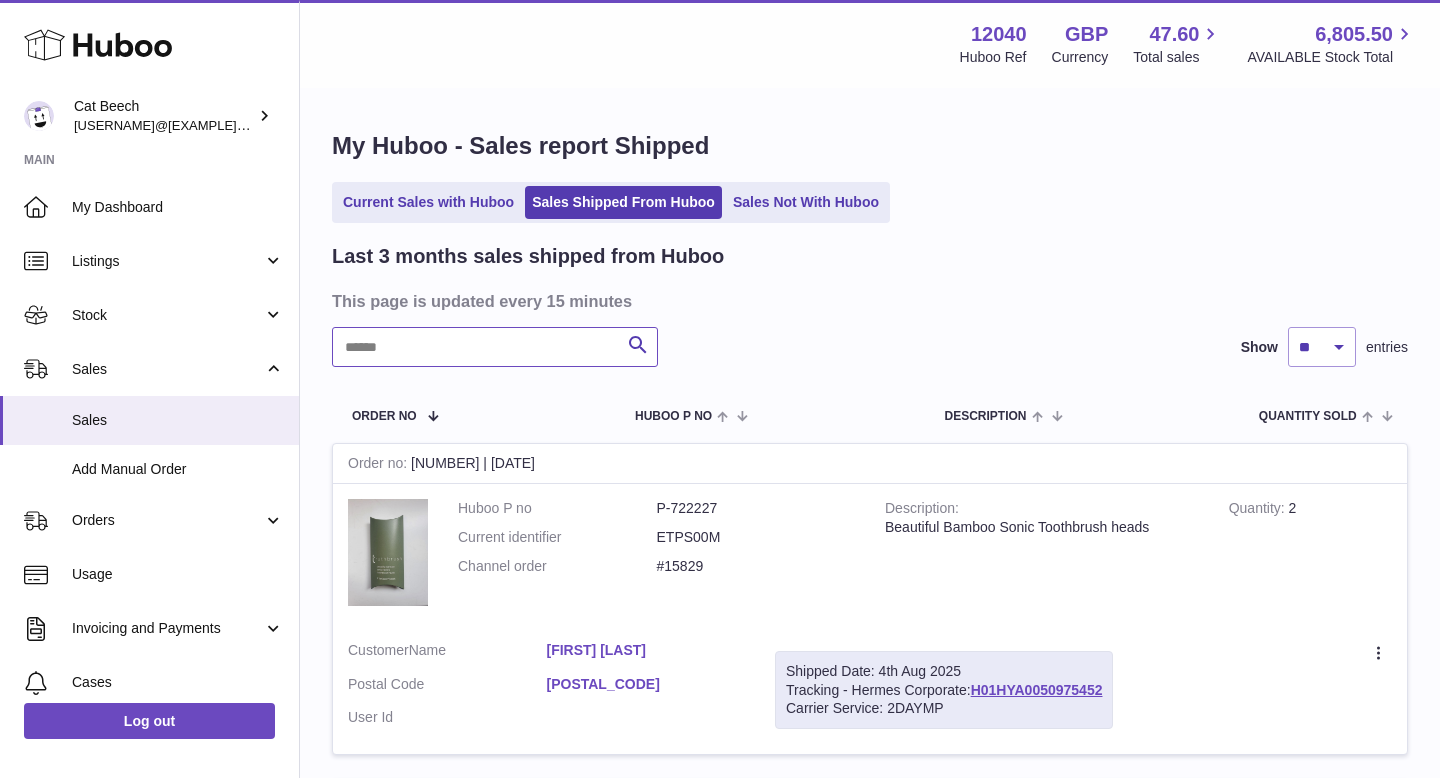 click at bounding box center [495, 347] 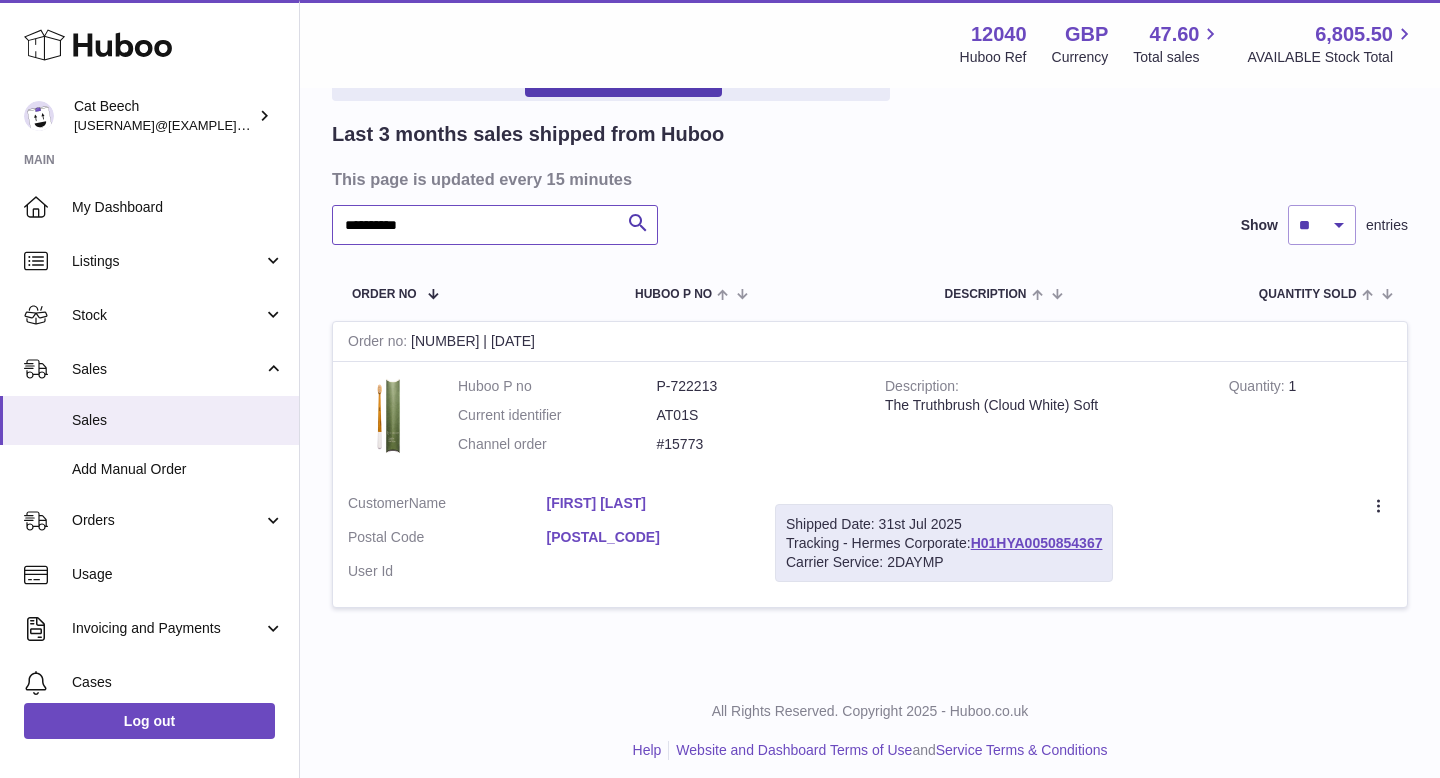scroll, scrollTop: 134, scrollLeft: 0, axis: vertical 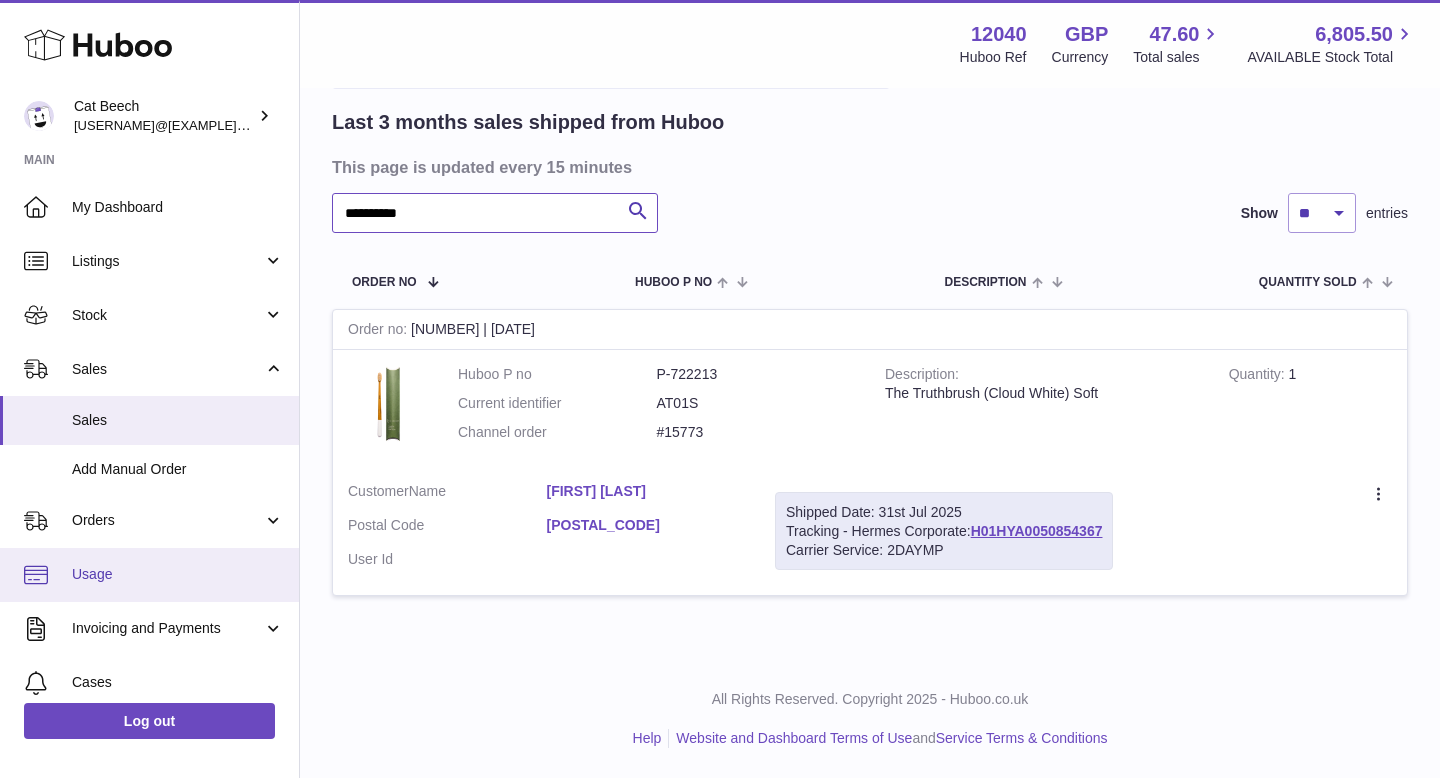 type on "**********" 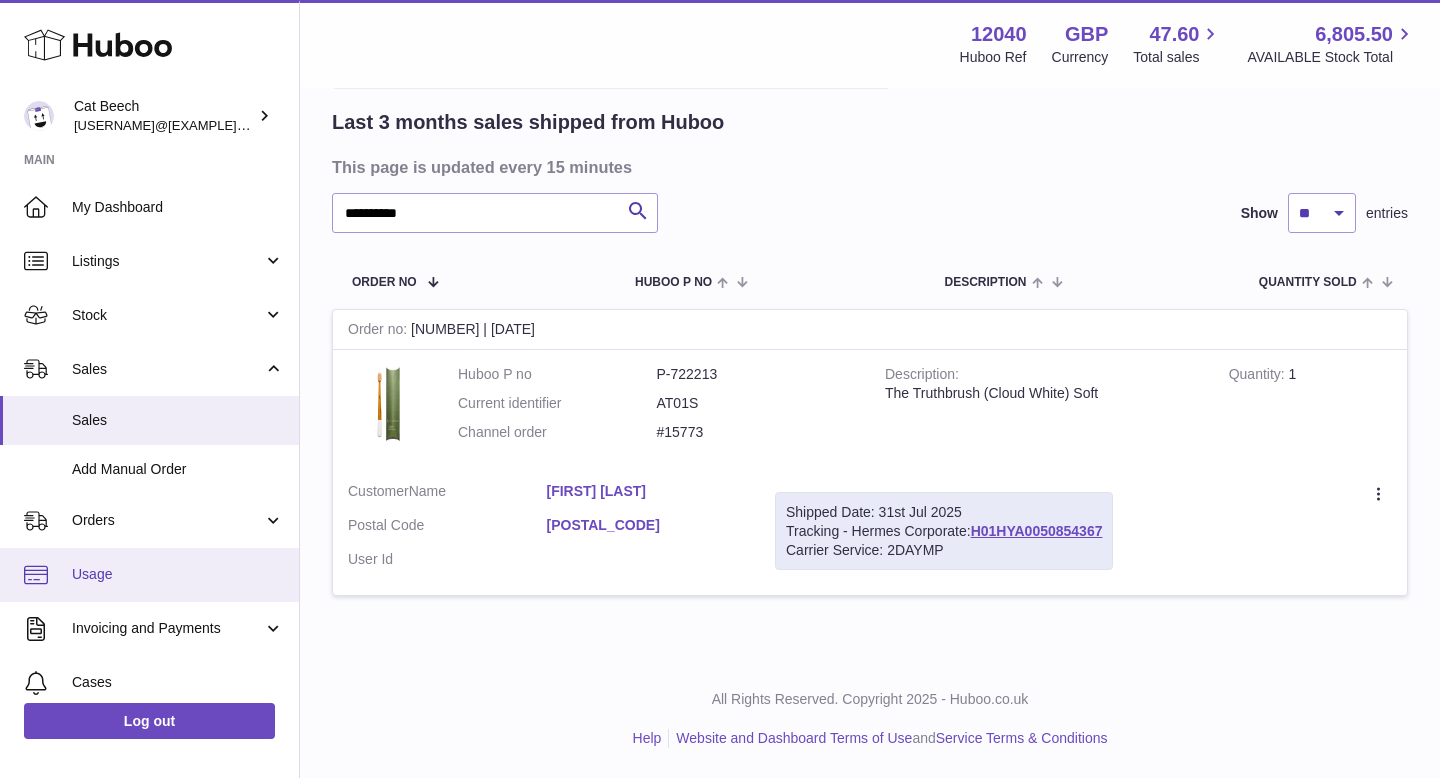 click on "Usage" at bounding box center [178, 574] 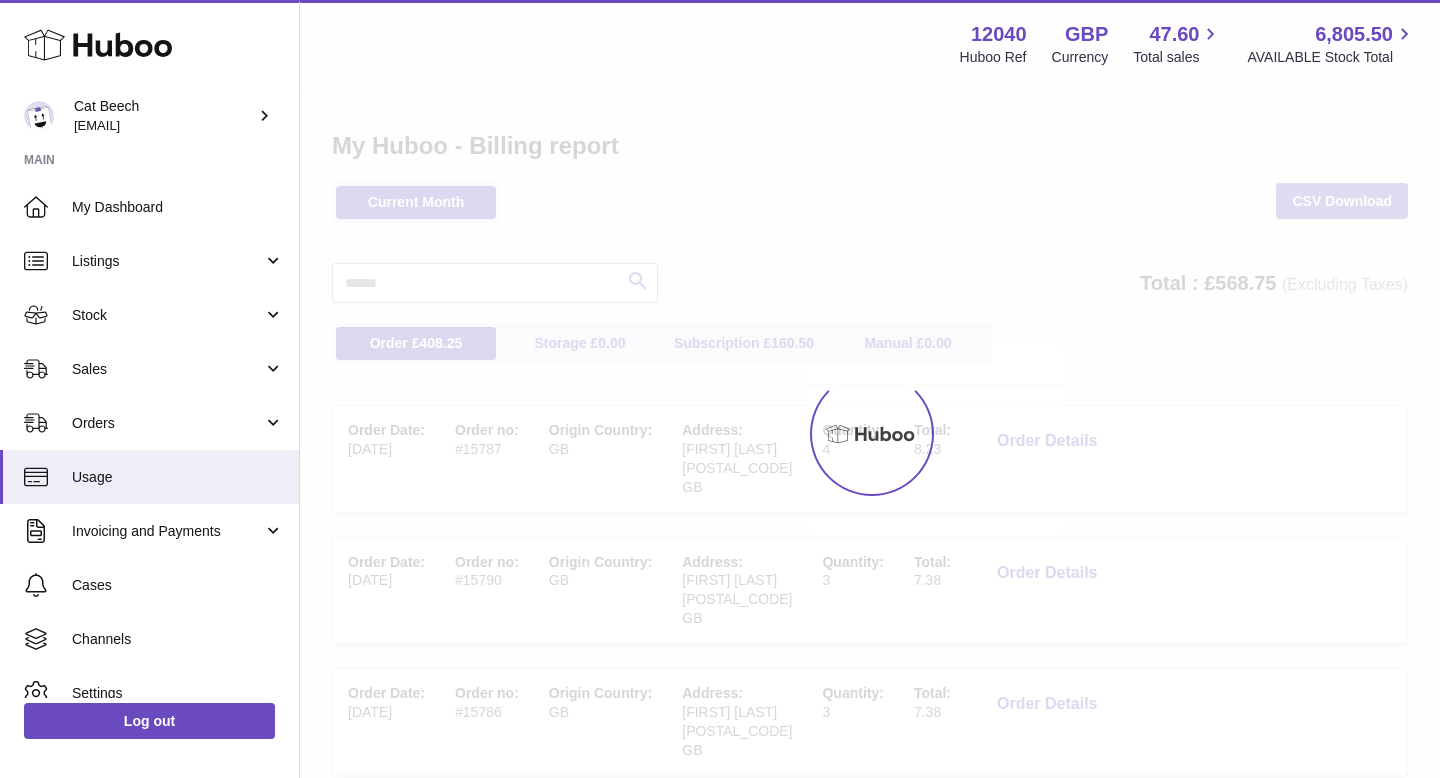 scroll, scrollTop: 0, scrollLeft: 0, axis: both 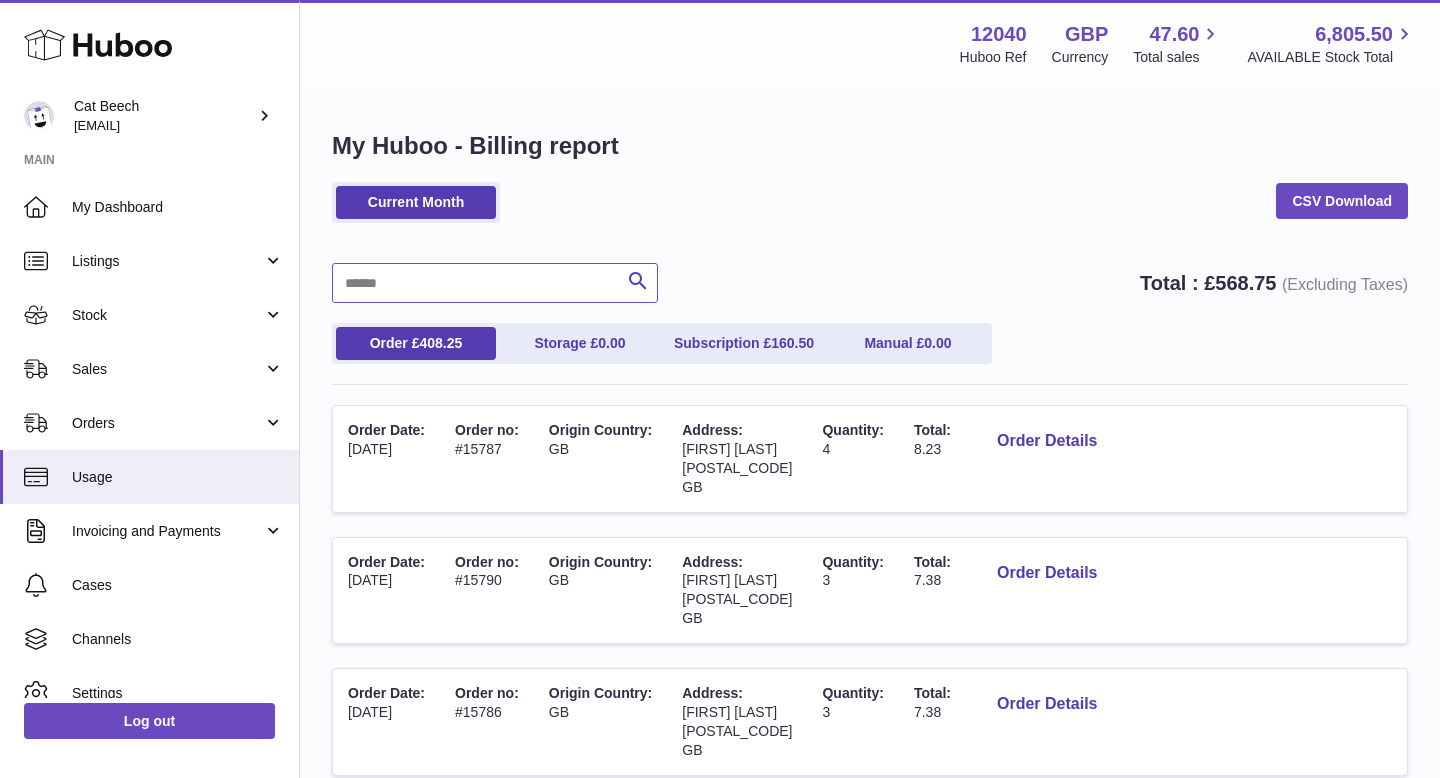click at bounding box center (495, 283) 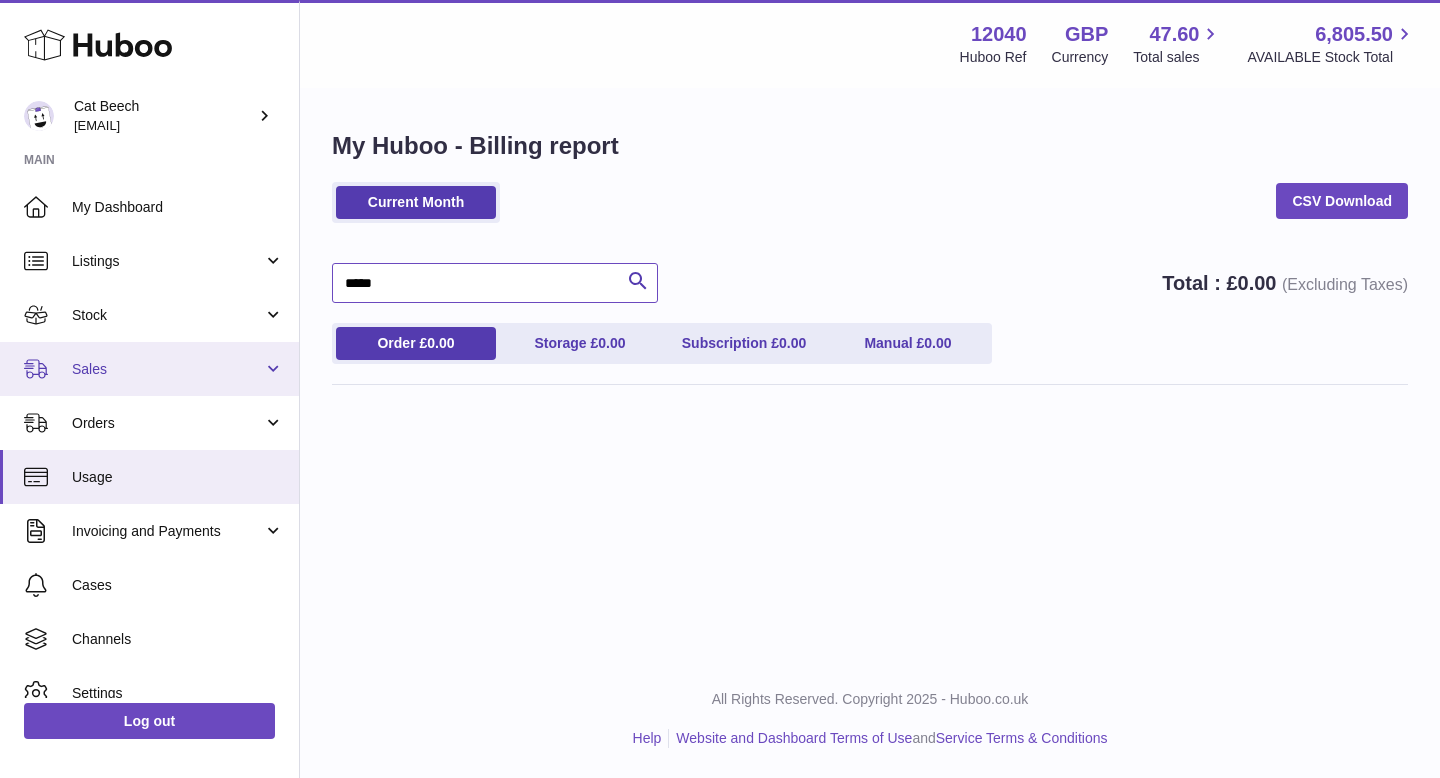 type on "****" 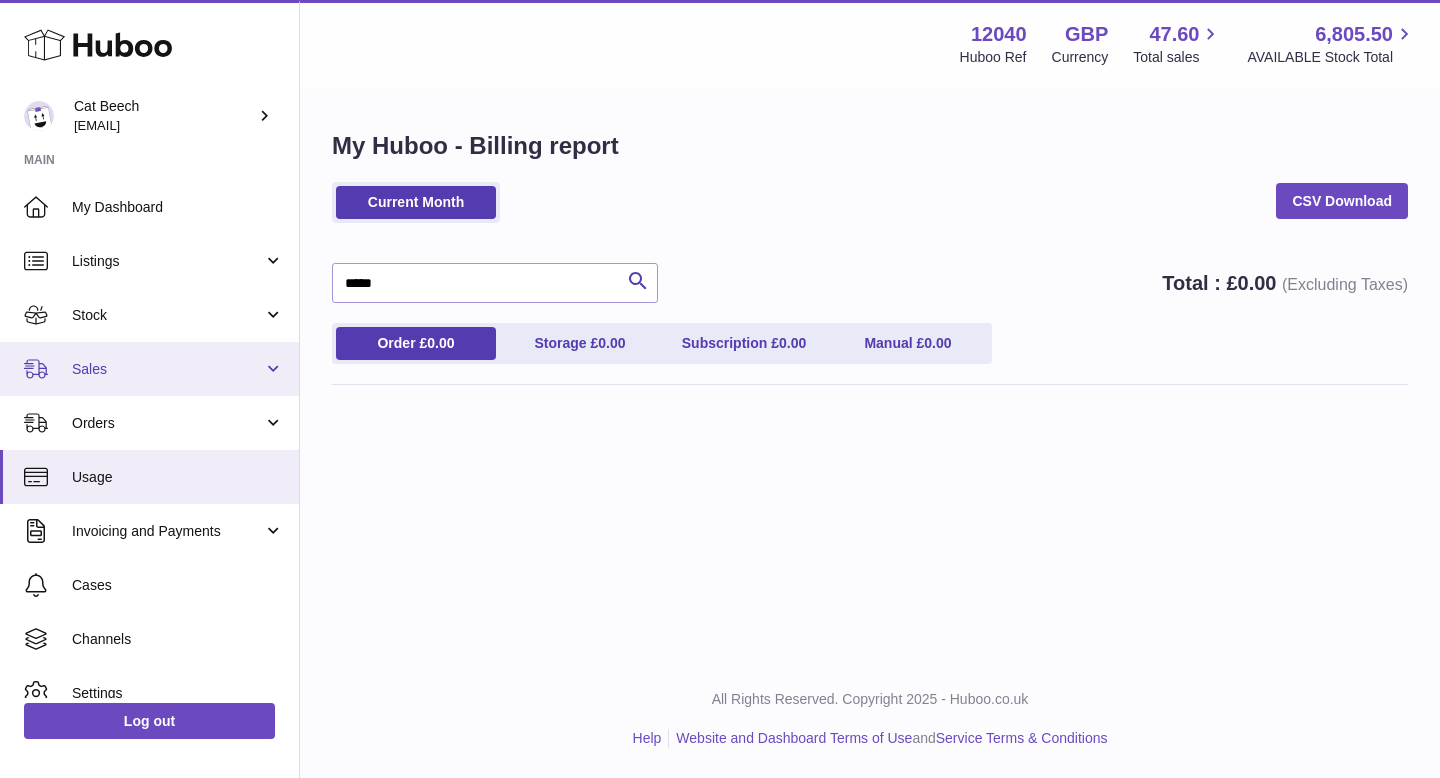 click on "Sales" at bounding box center (167, 369) 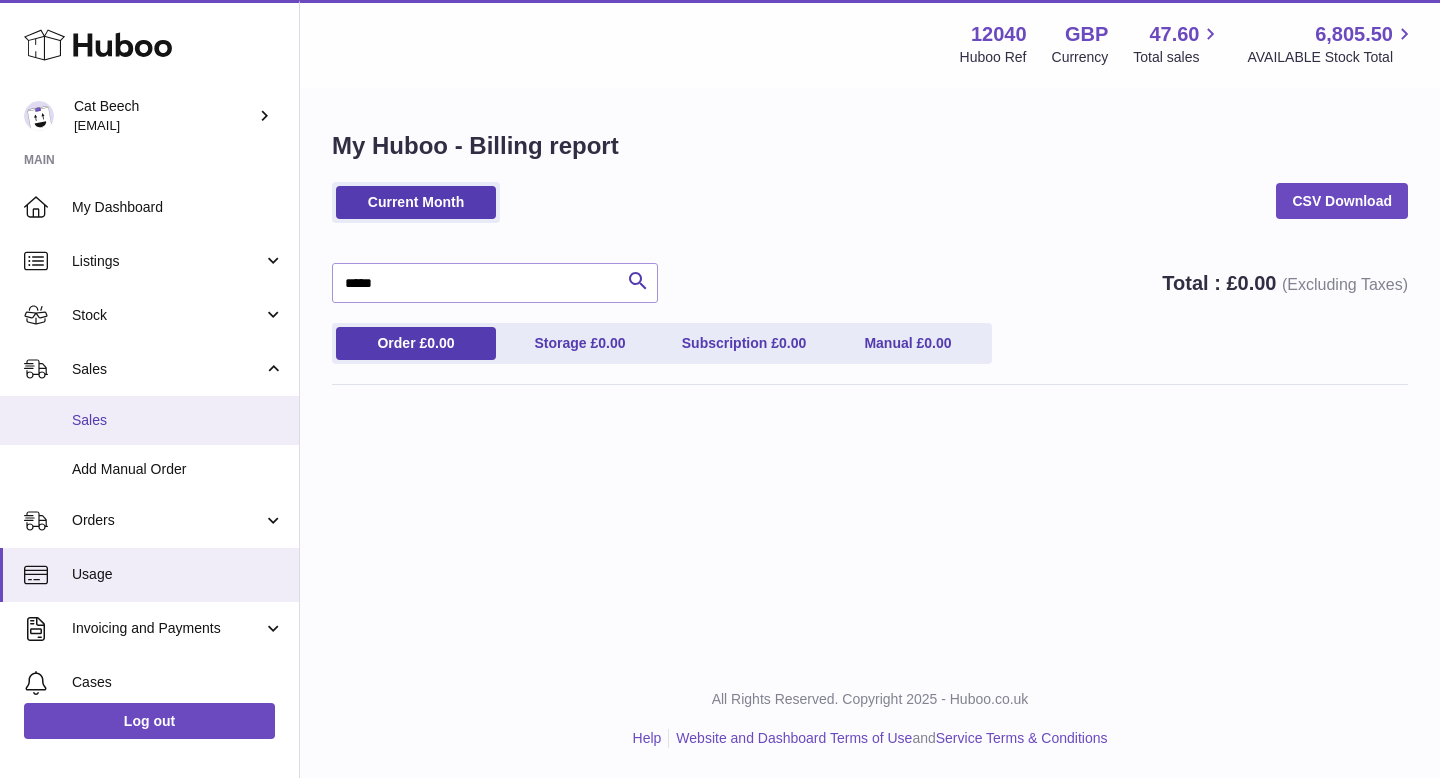 click on "Sales" at bounding box center (178, 420) 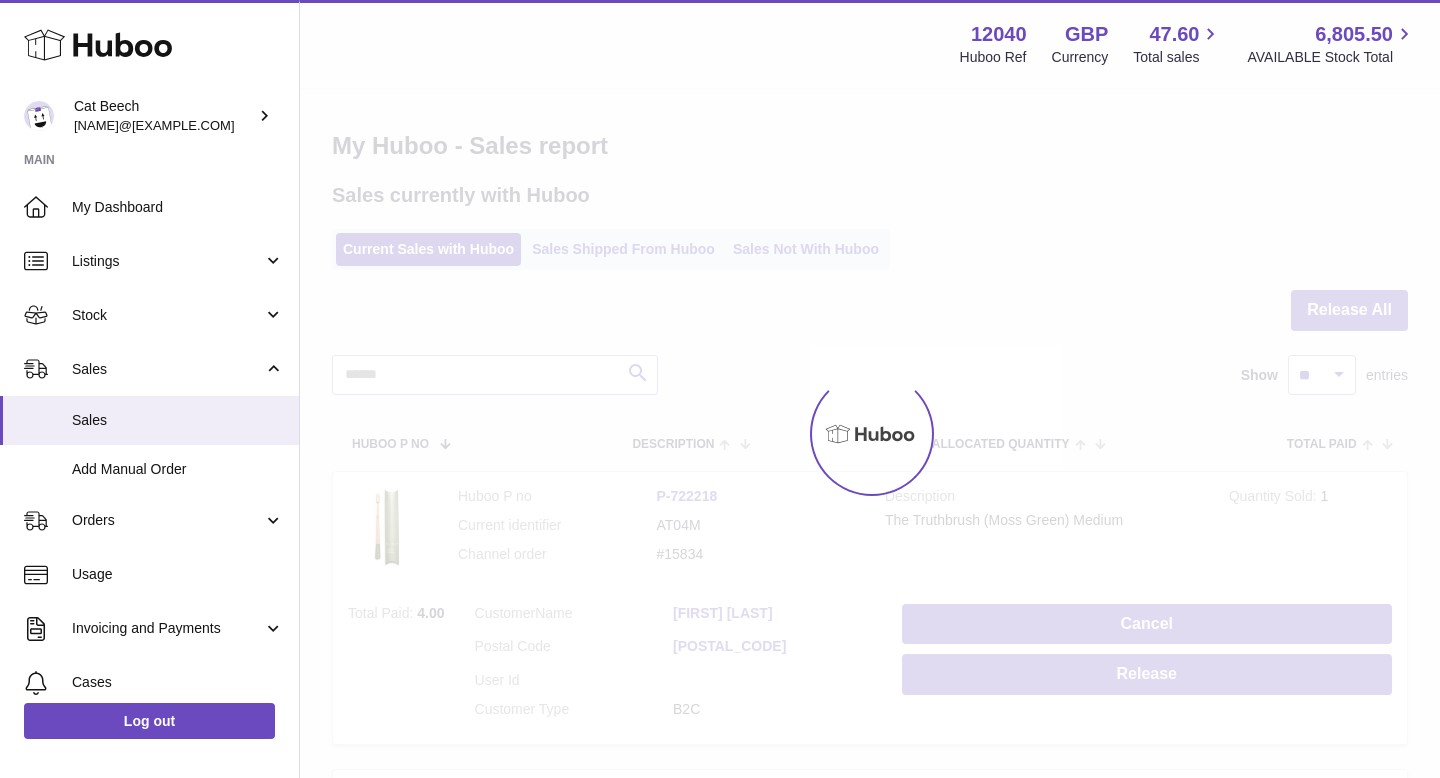 scroll, scrollTop: 0, scrollLeft: 0, axis: both 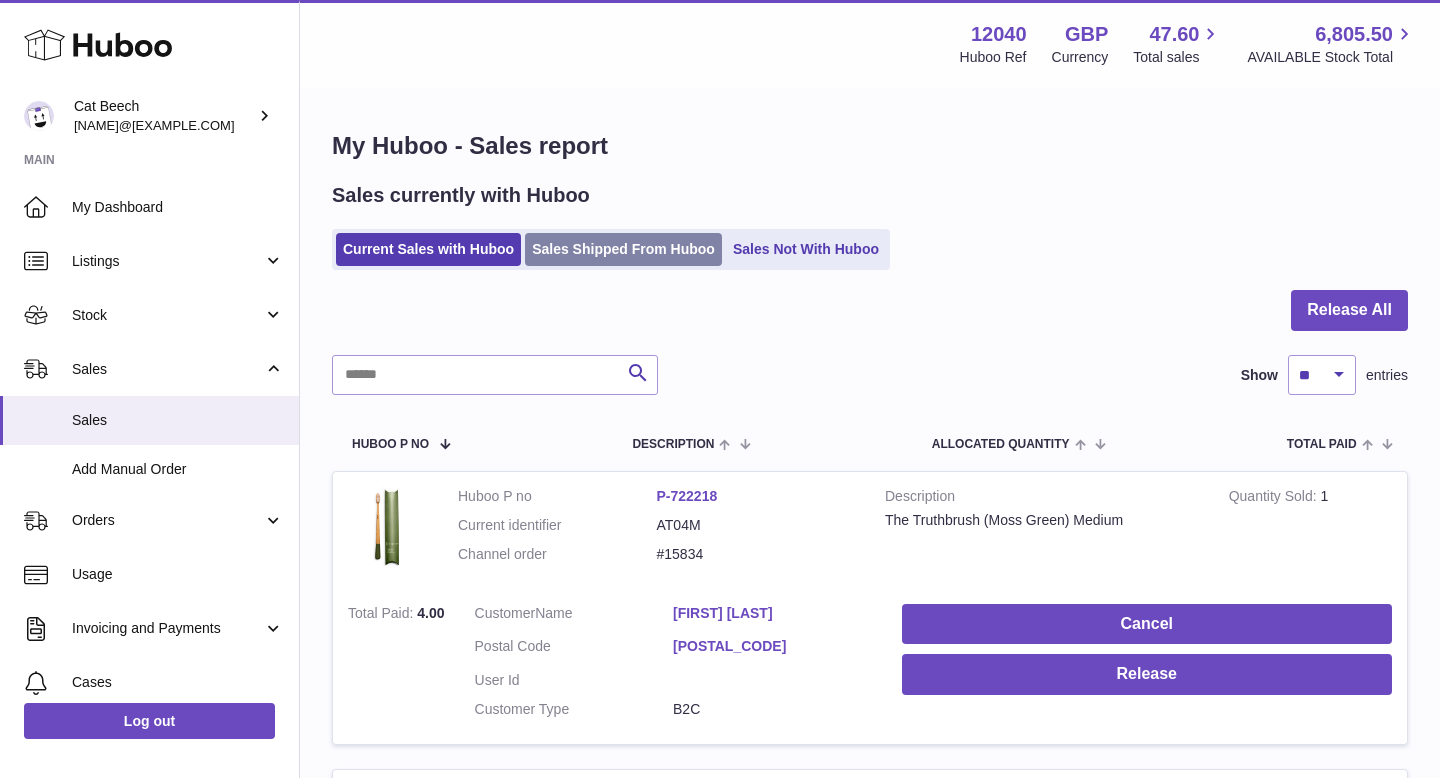 click on "Sales Shipped From Huboo" at bounding box center (623, 249) 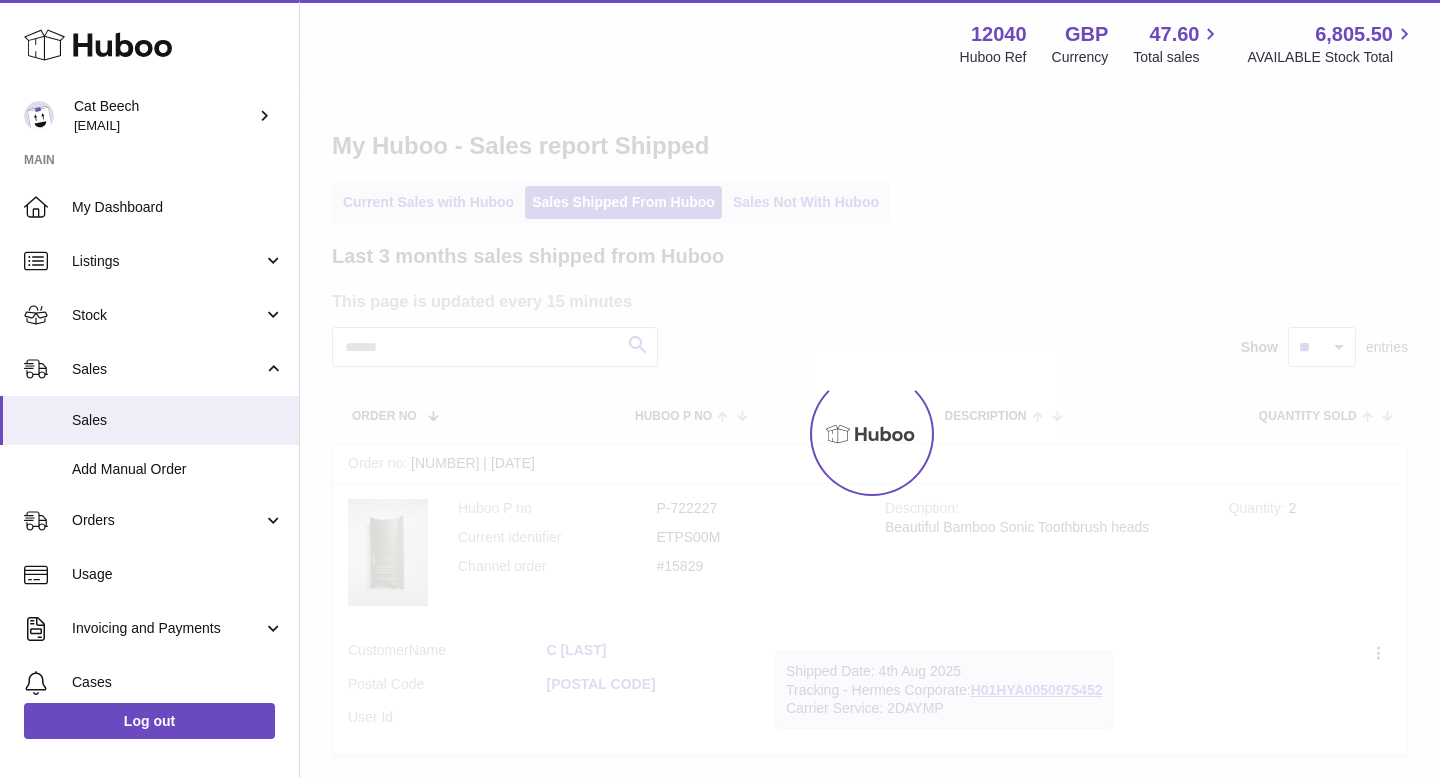 scroll, scrollTop: 0, scrollLeft: 0, axis: both 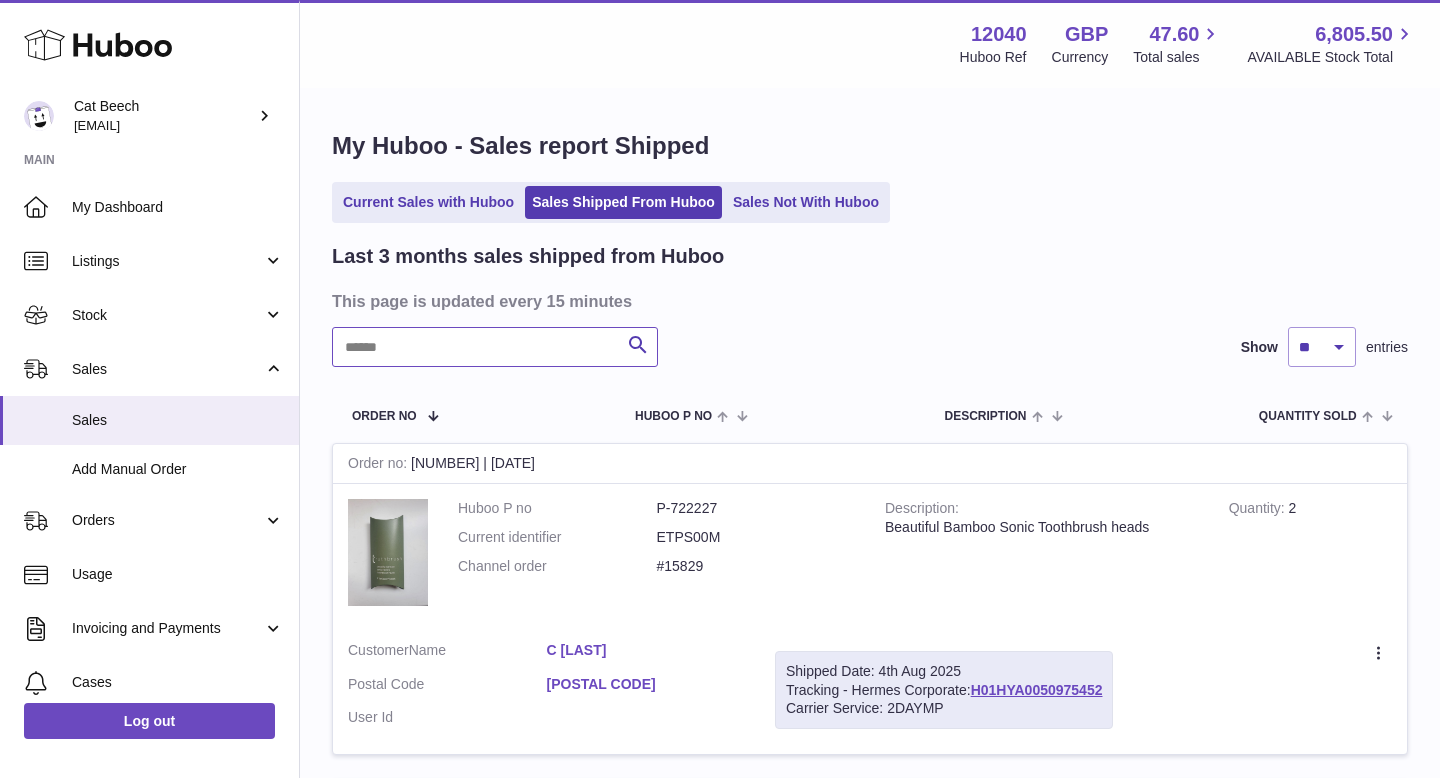 click at bounding box center [495, 347] 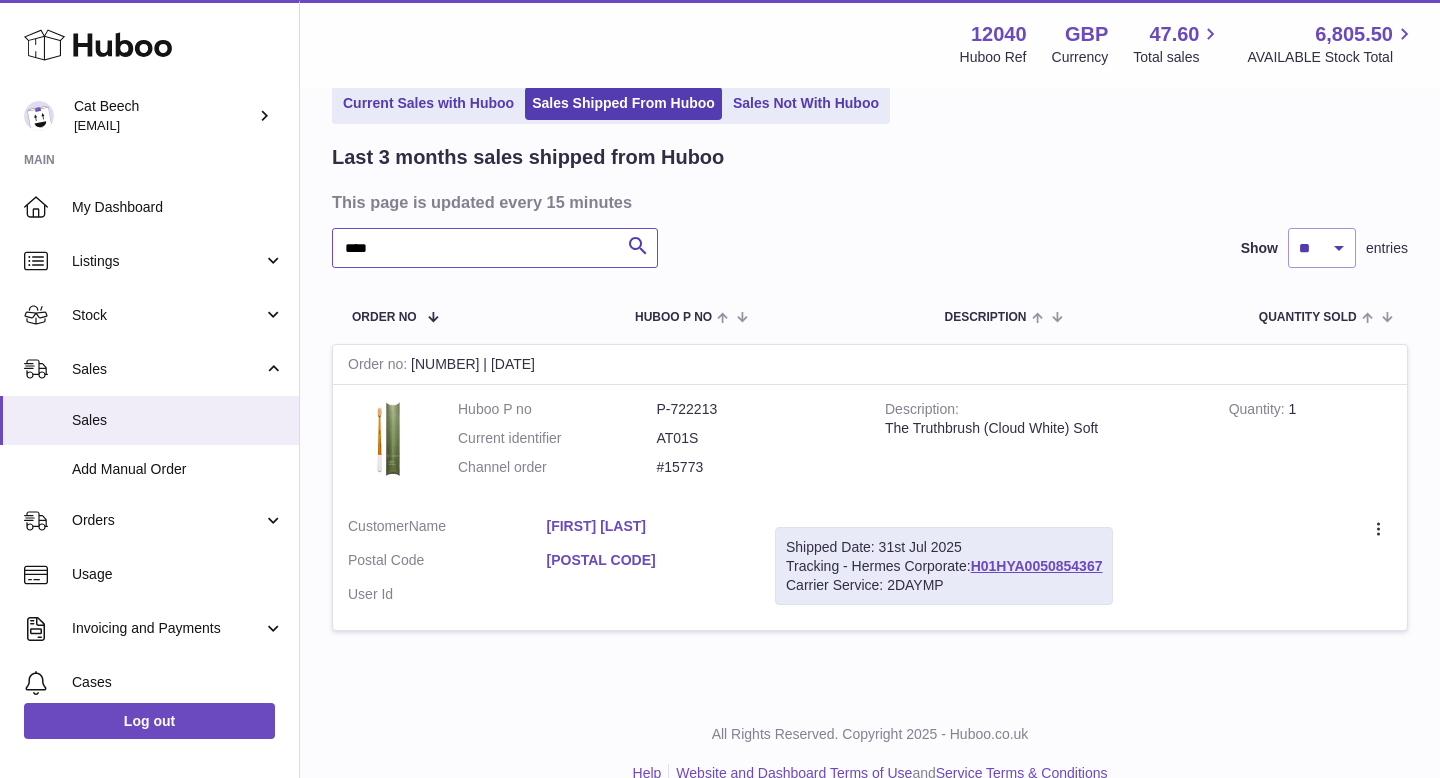 scroll, scrollTop: 134, scrollLeft: 0, axis: vertical 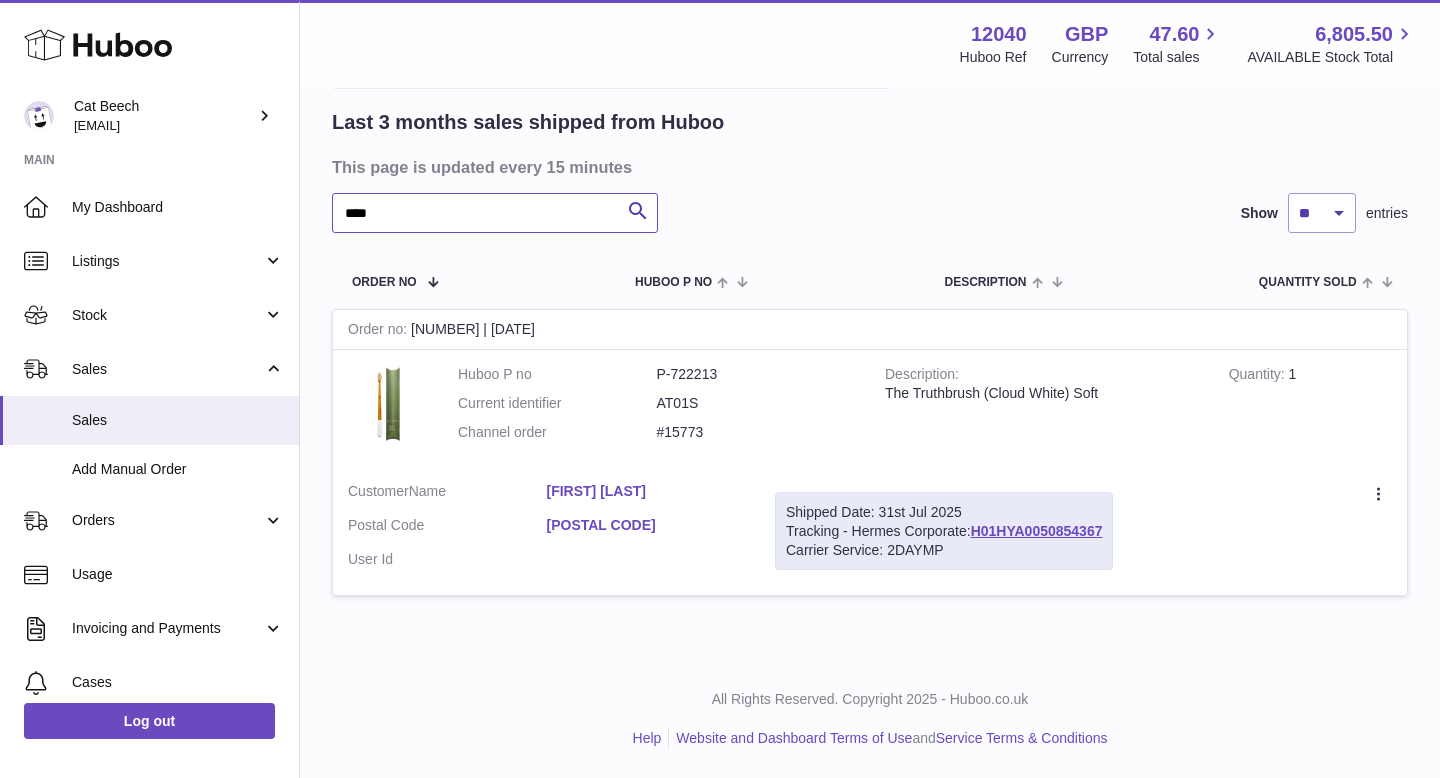 type on "****" 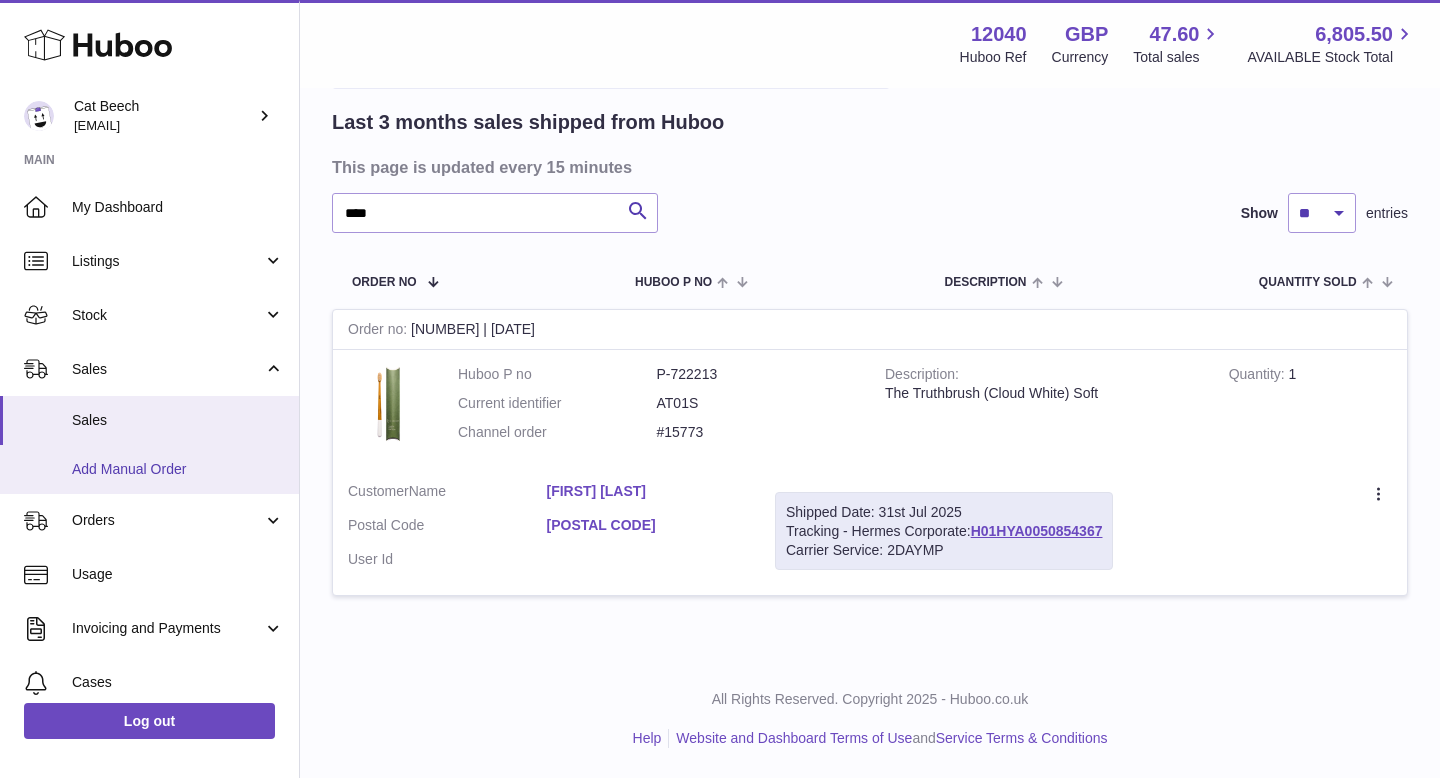 click on "Add Manual Order" at bounding box center [178, 469] 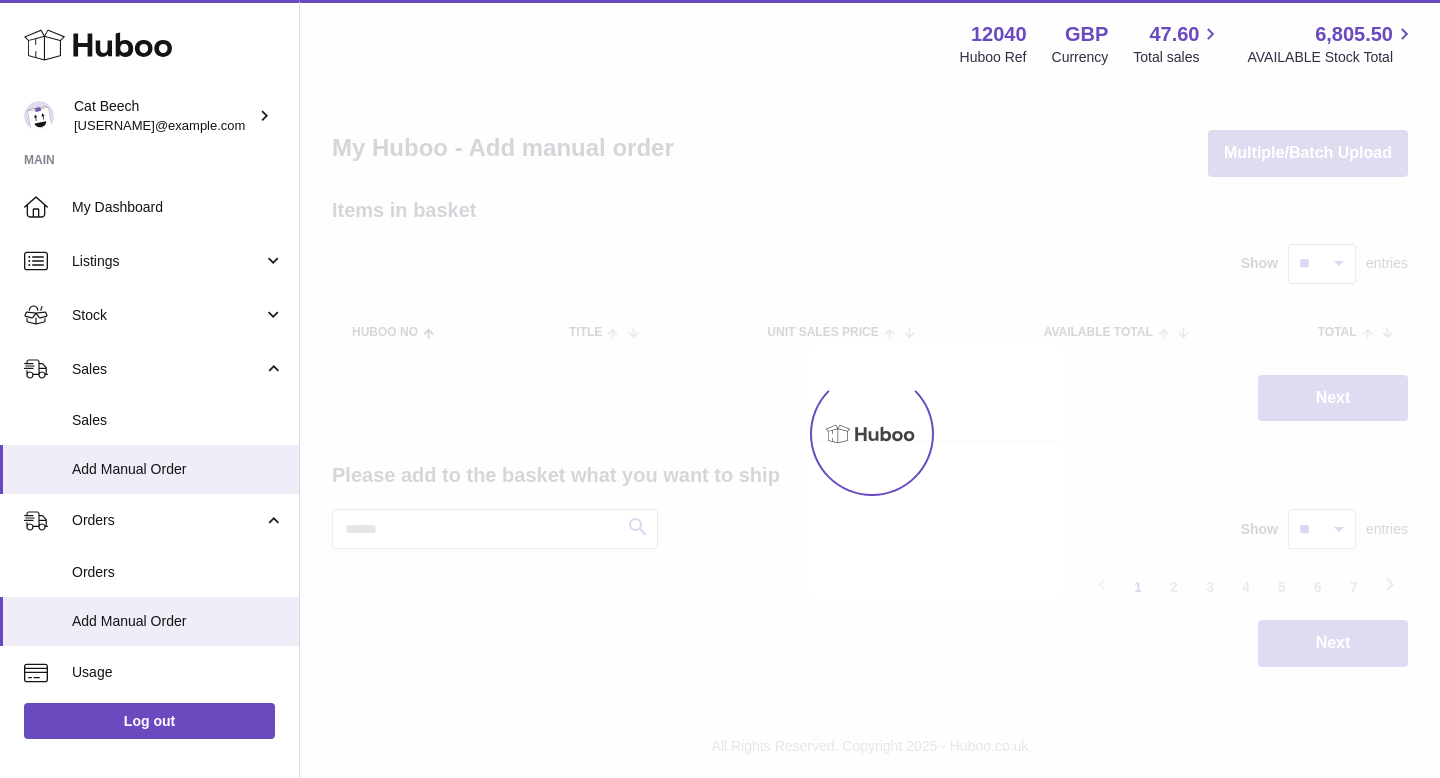 scroll, scrollTop: 0, scrollLeft: 0, axis: both 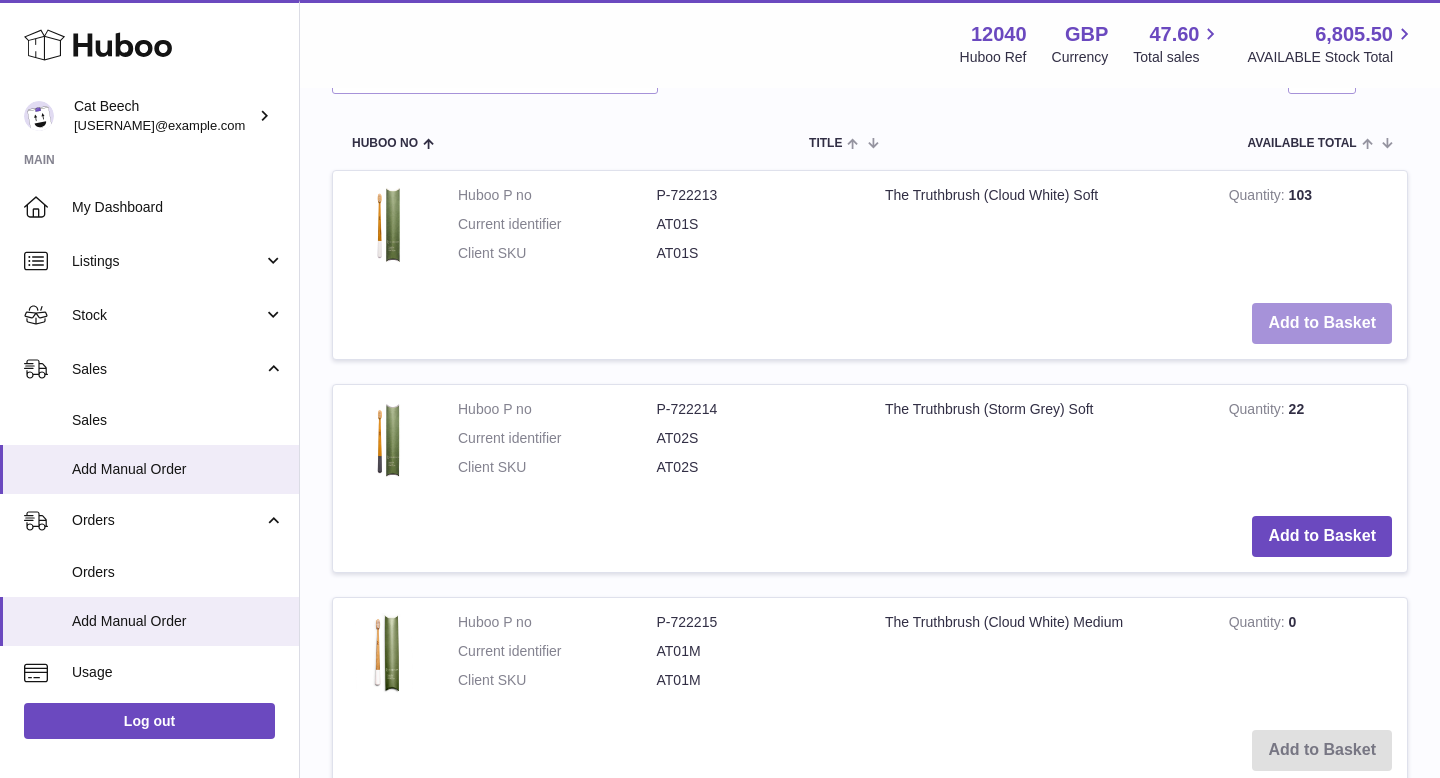 click on "Add to Basket" at bounding box center [1322, 323] 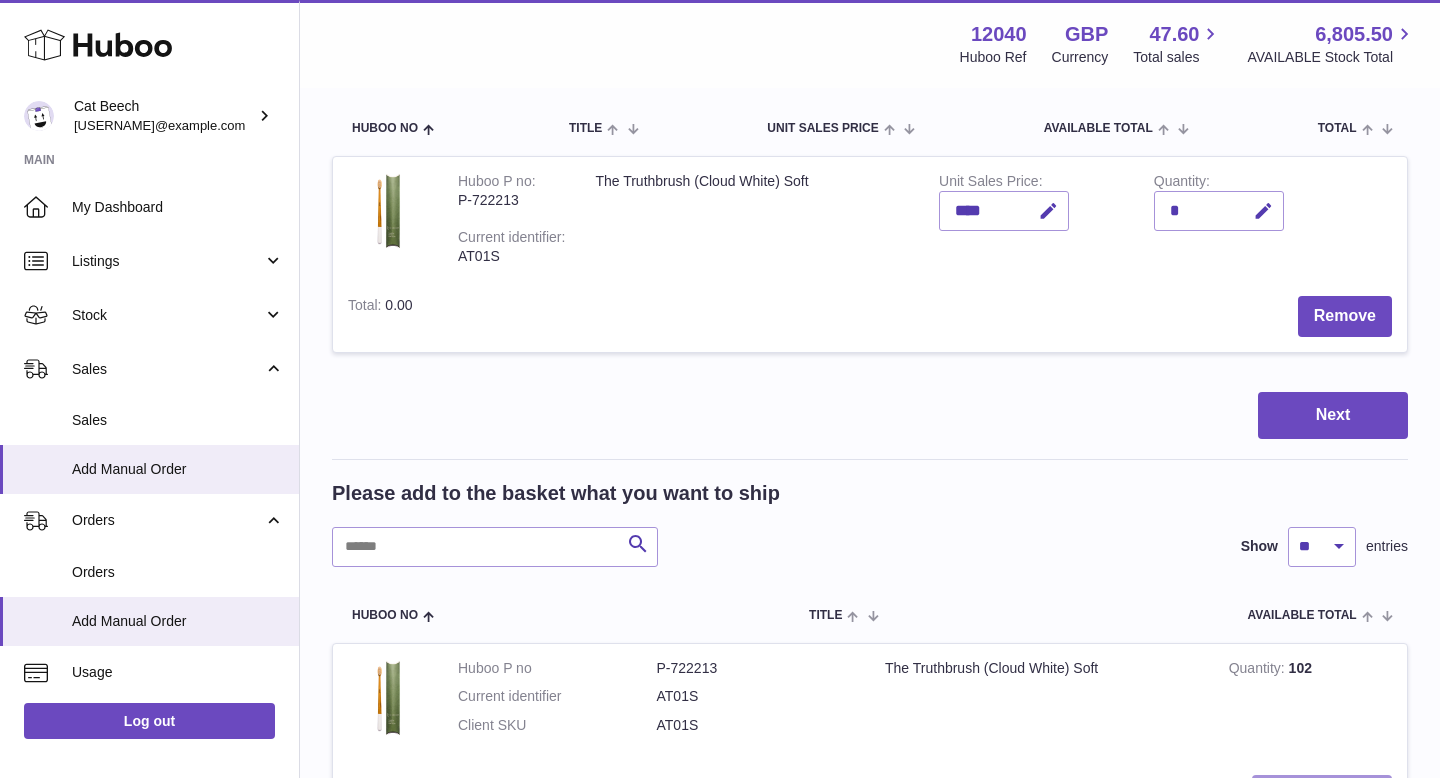 scroll, scrollTop: 192, scrollLeft: 0, axis: vertical 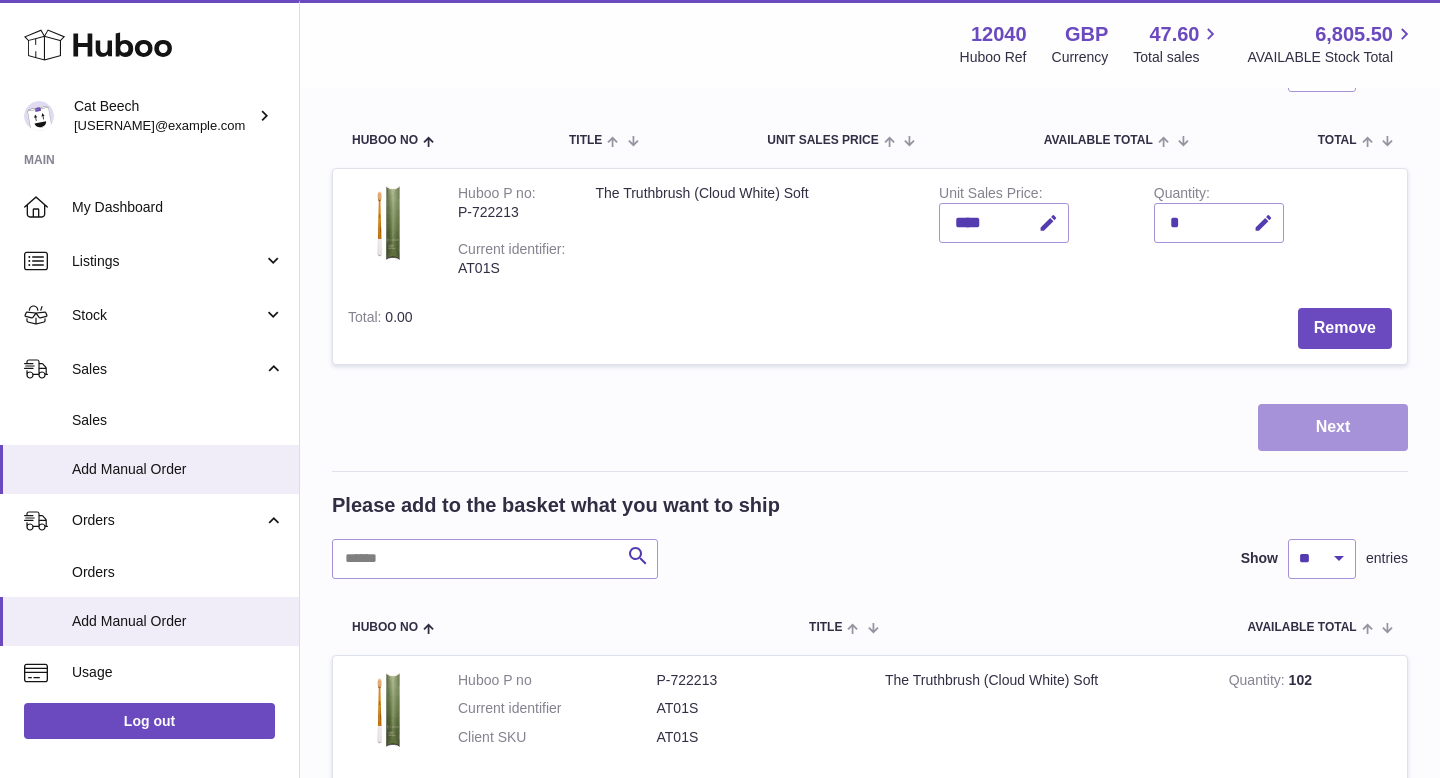 click on "Next" at bounding box center (1333, 427) 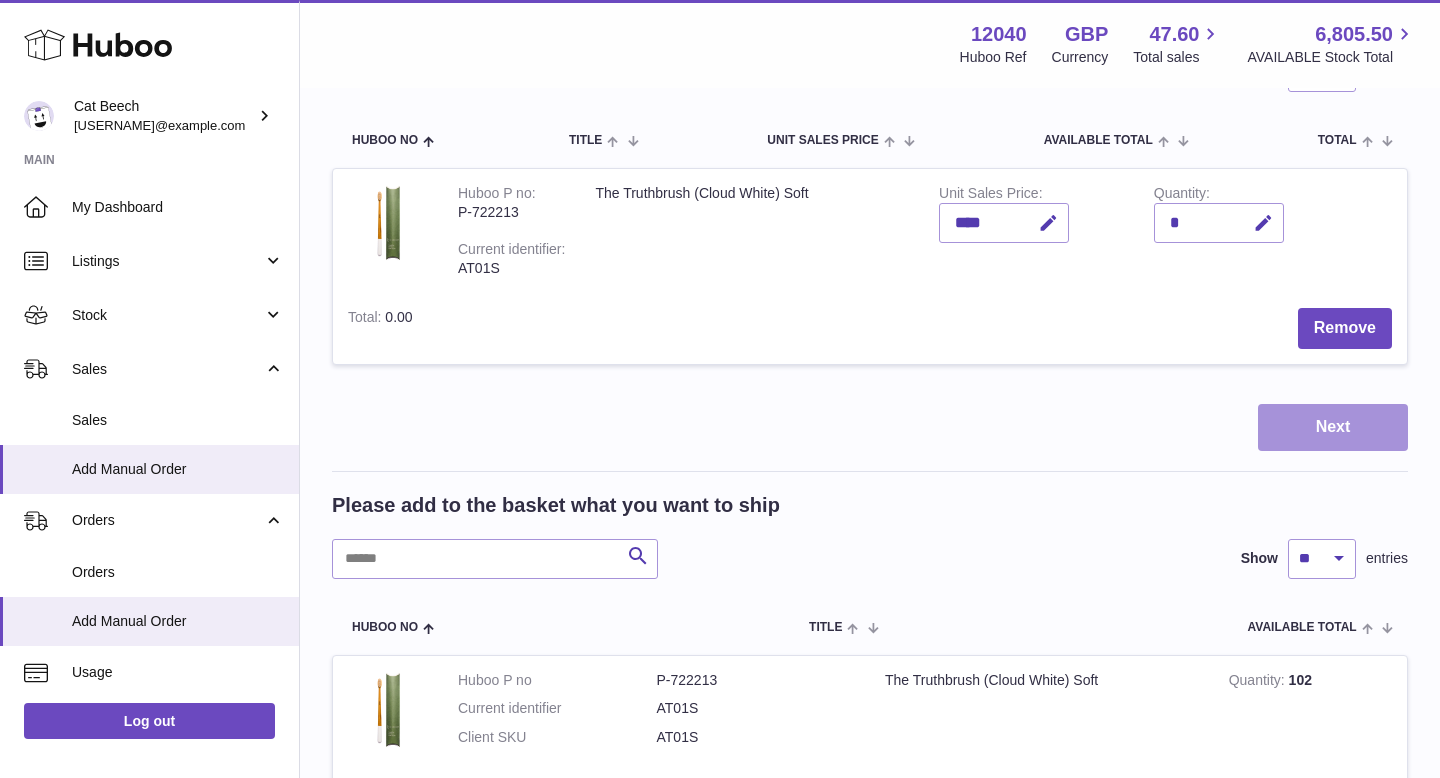 scroll, scrollTop: 0, scrollLeft: 0, axis: both 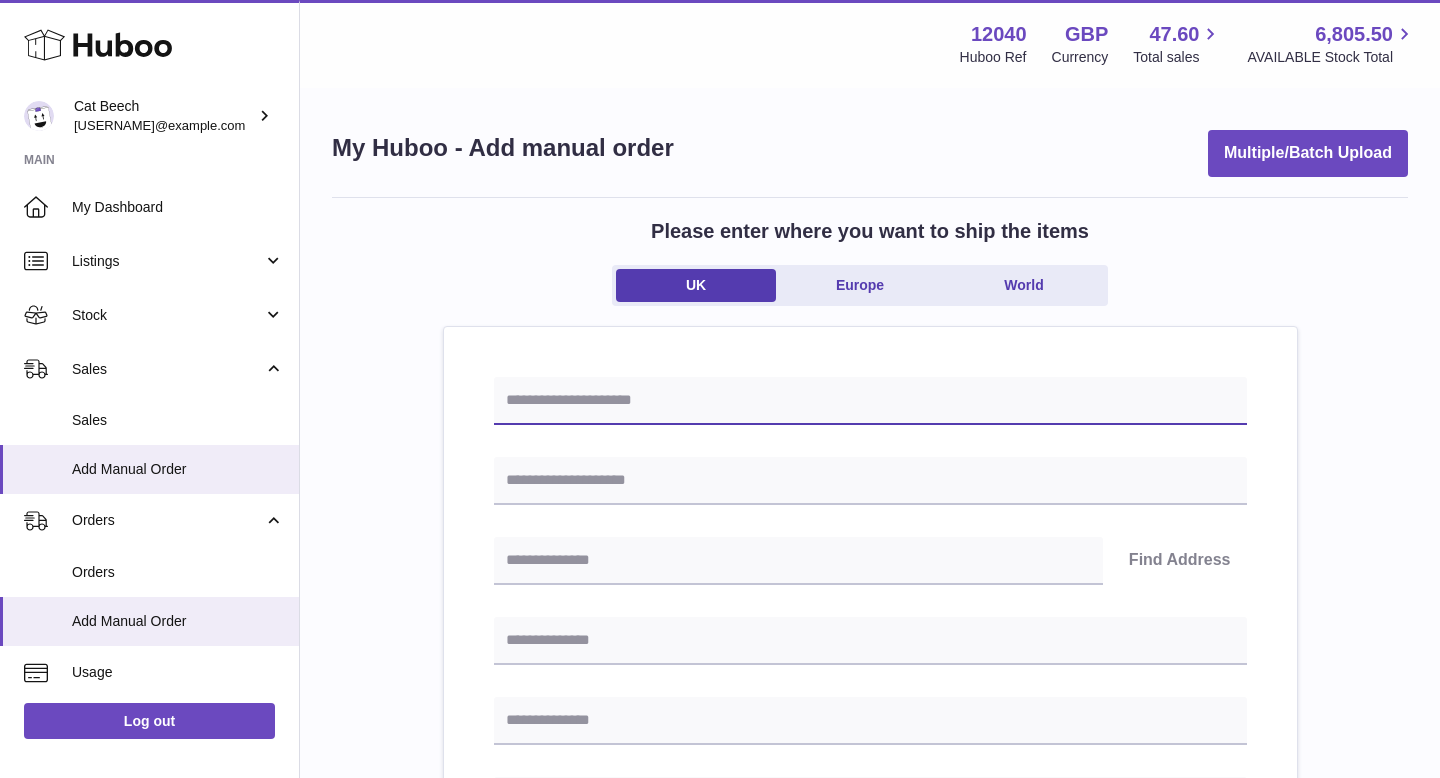click at bounding box center [870, 401] 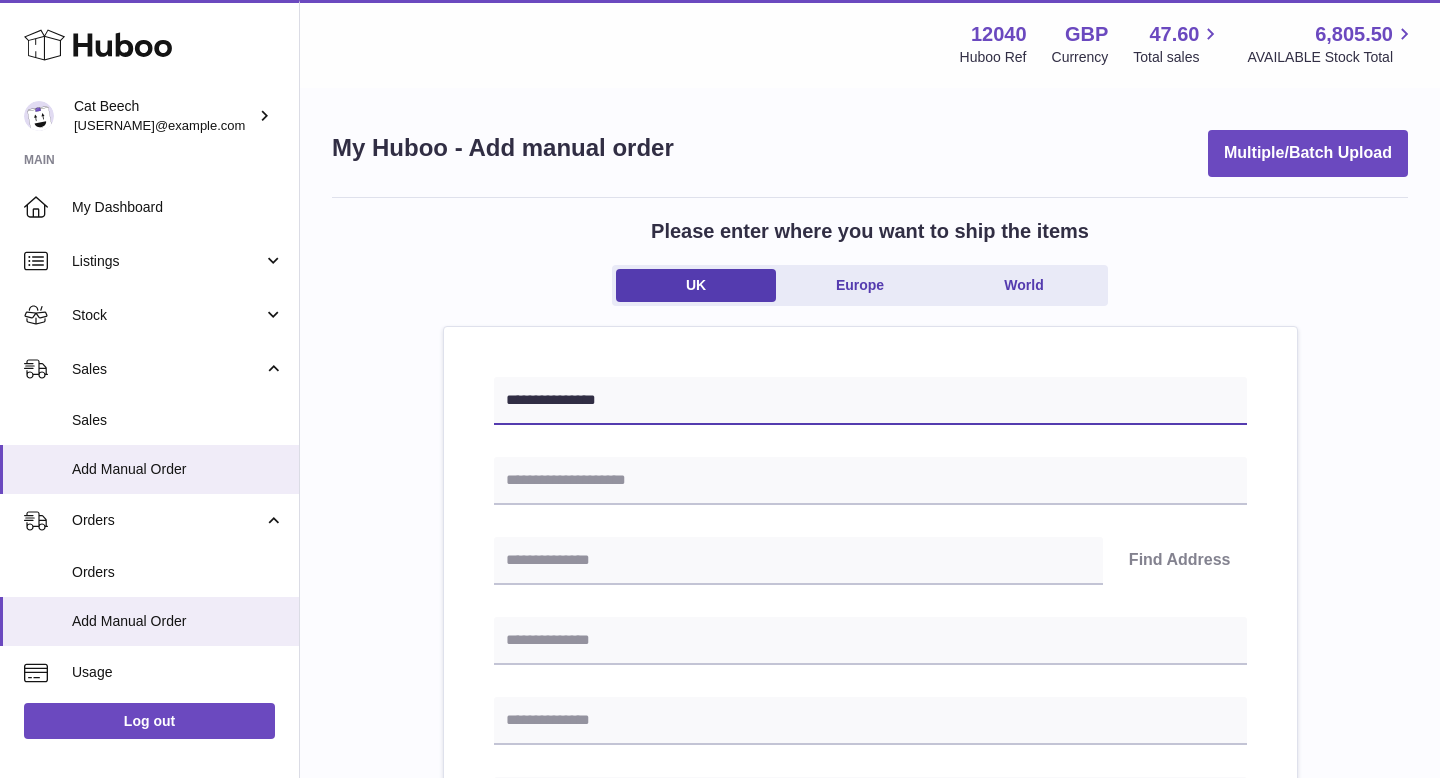 type on "**********" 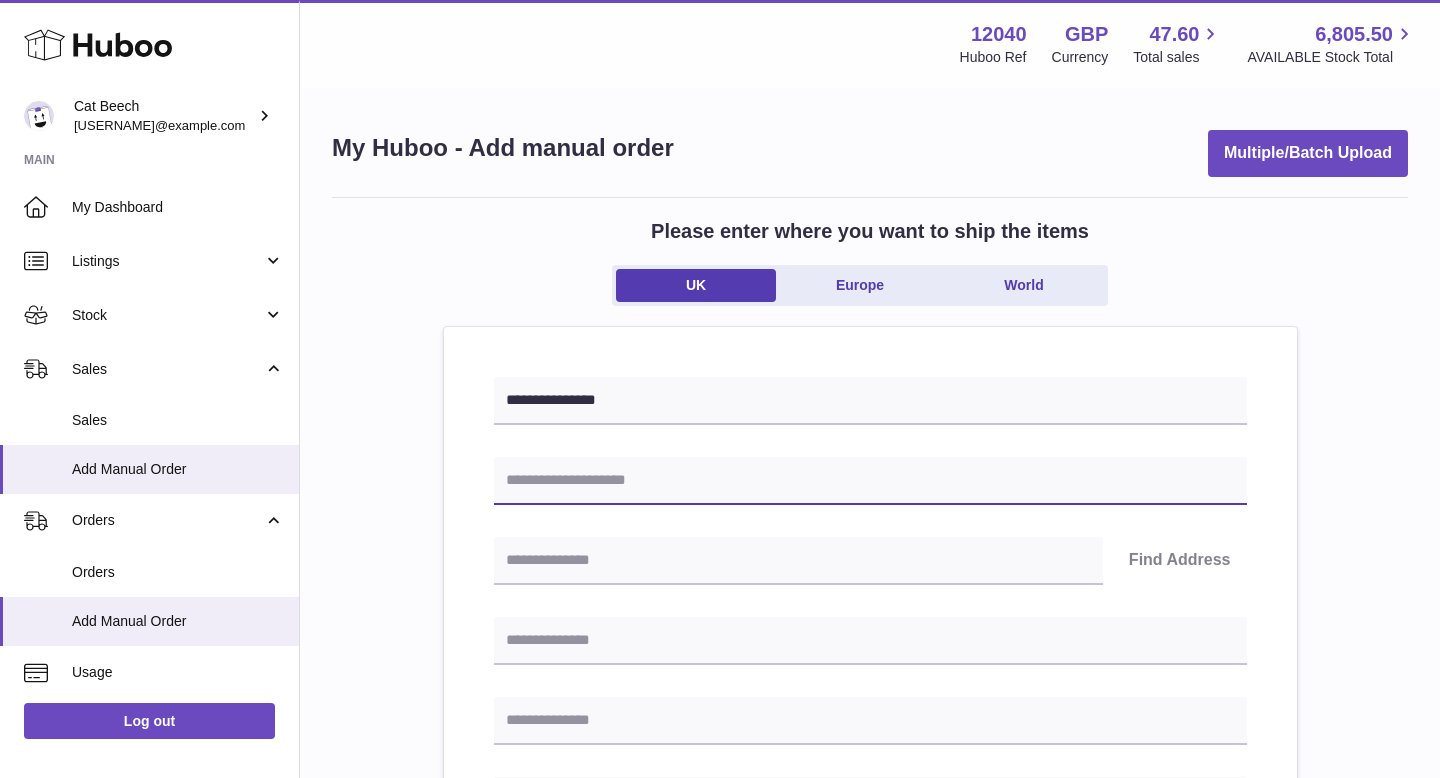 click at bounding box center (870, 481) 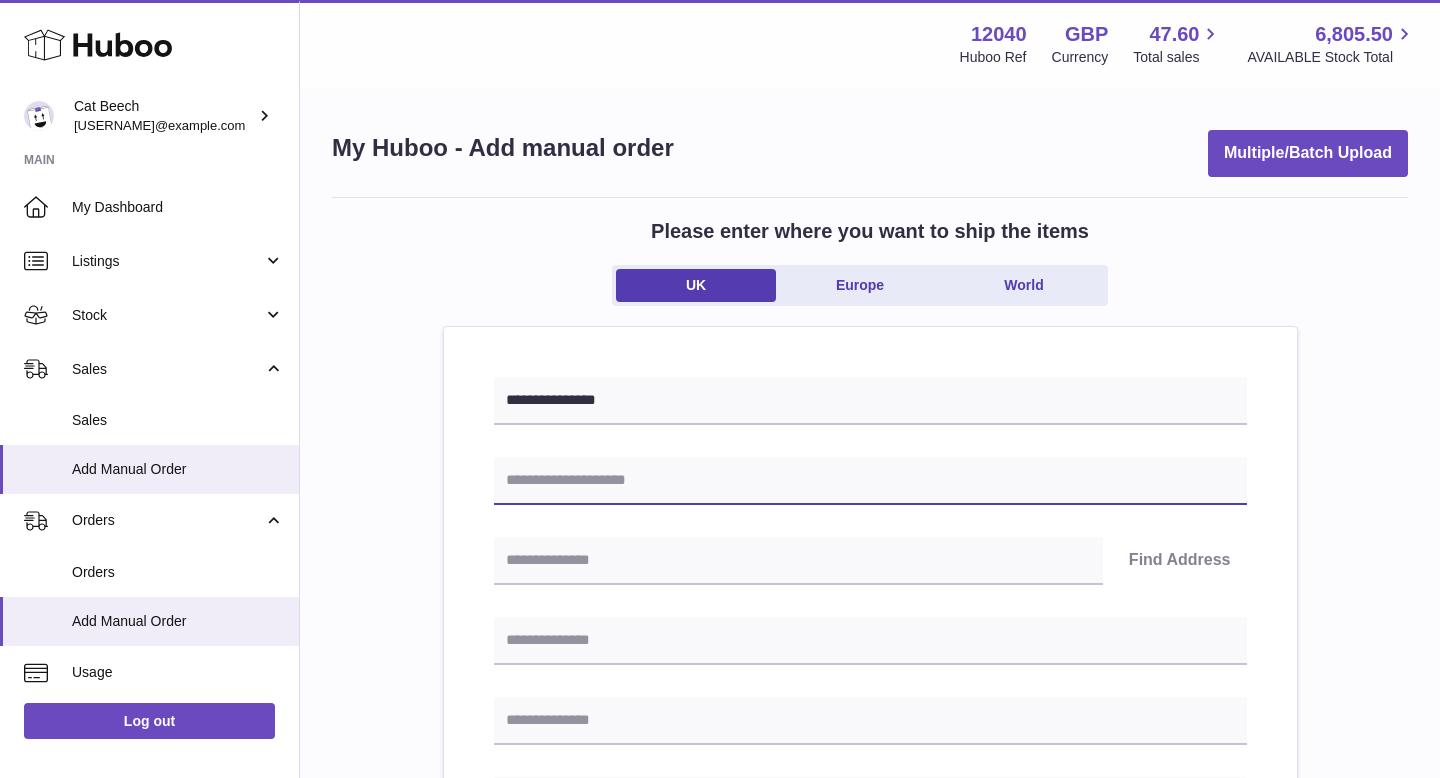 paste on "**********" 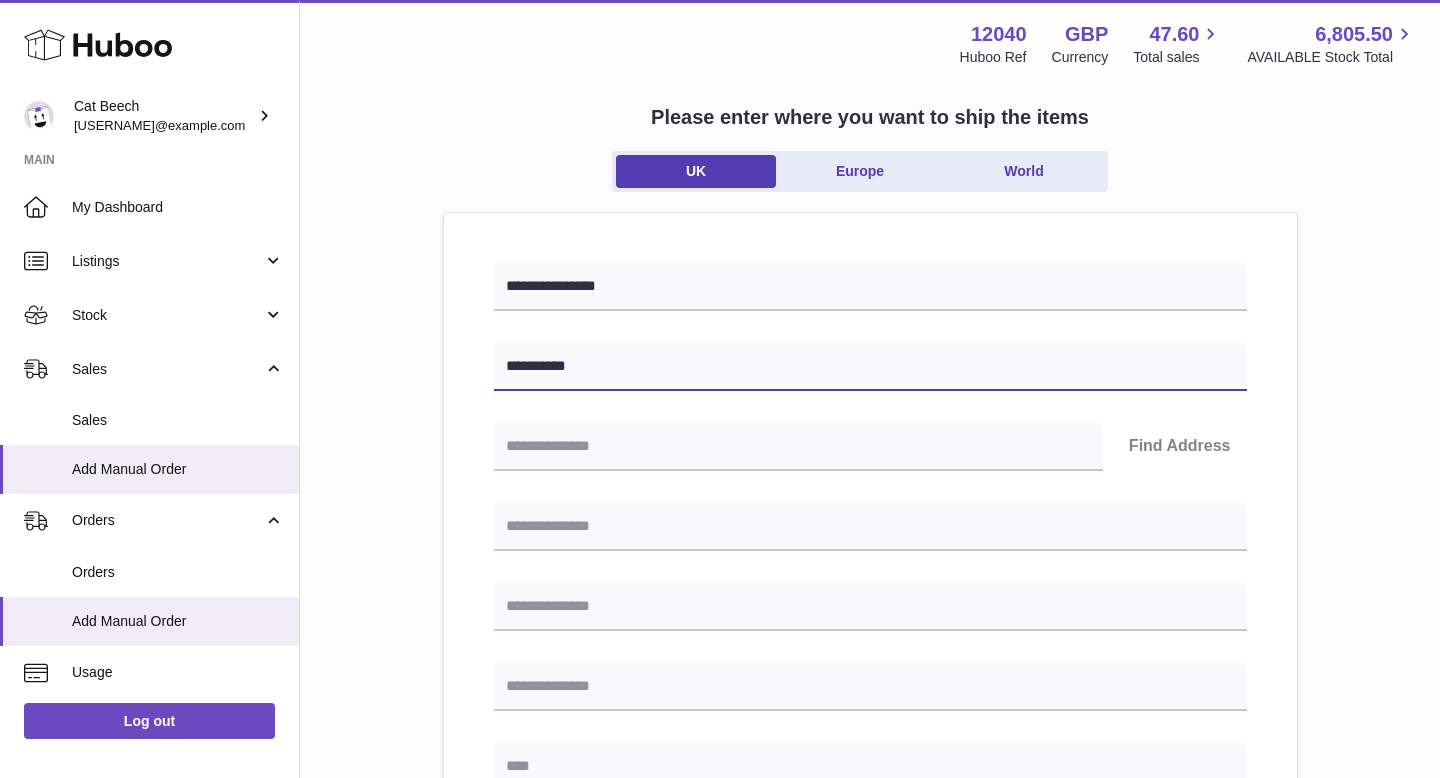 scroll, scrollTop: 131, scrollLeft: 0, axis: vertical 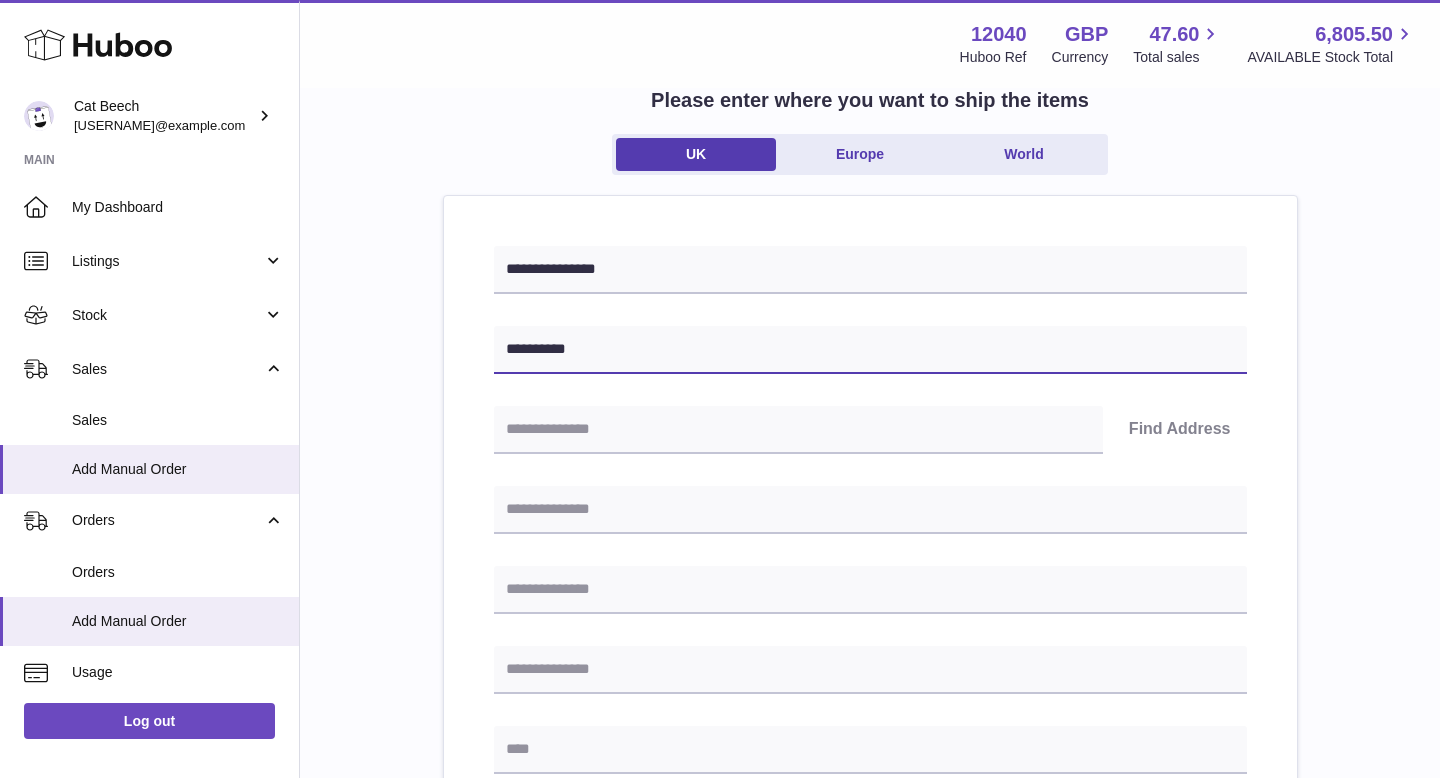 type on "**********" 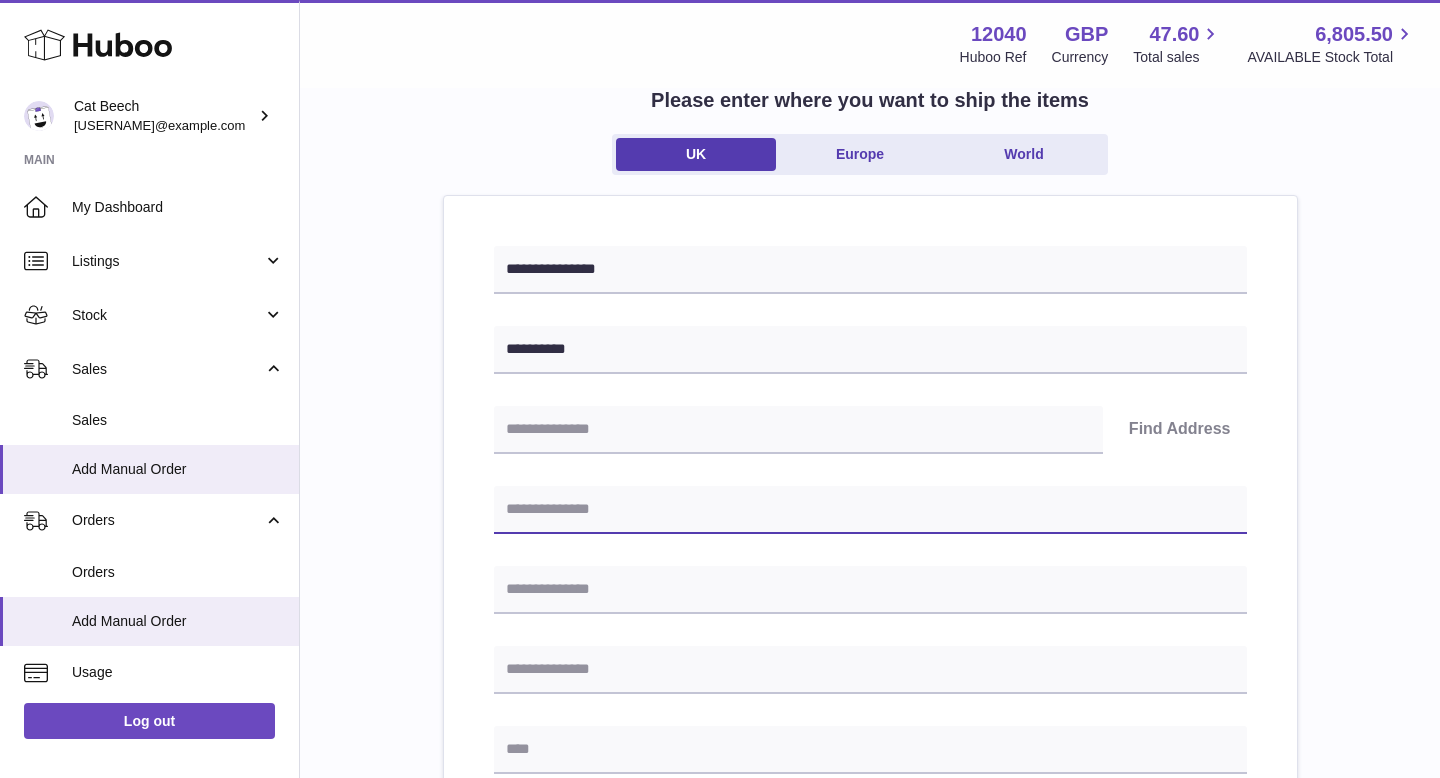 click at bounding box center [870, 510] 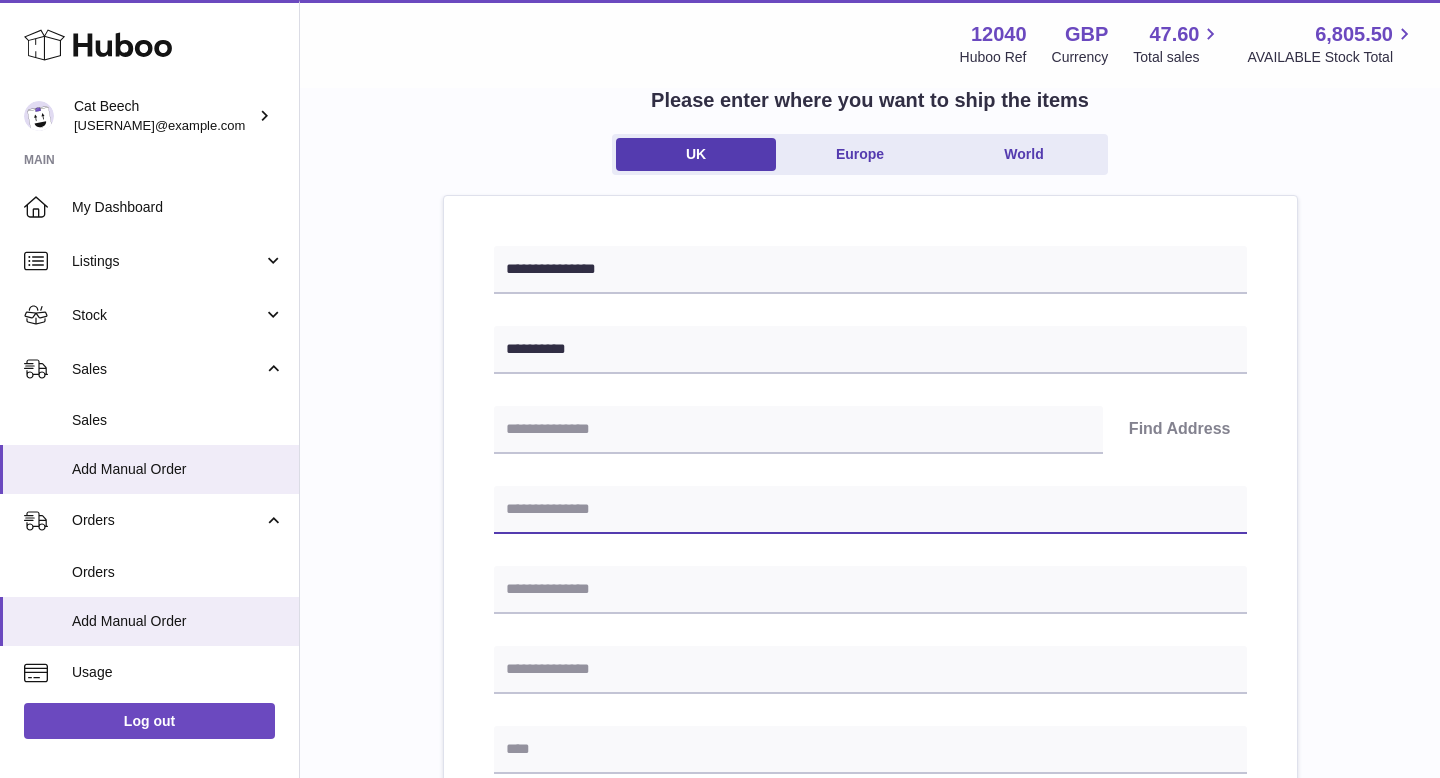 paste on "**********" 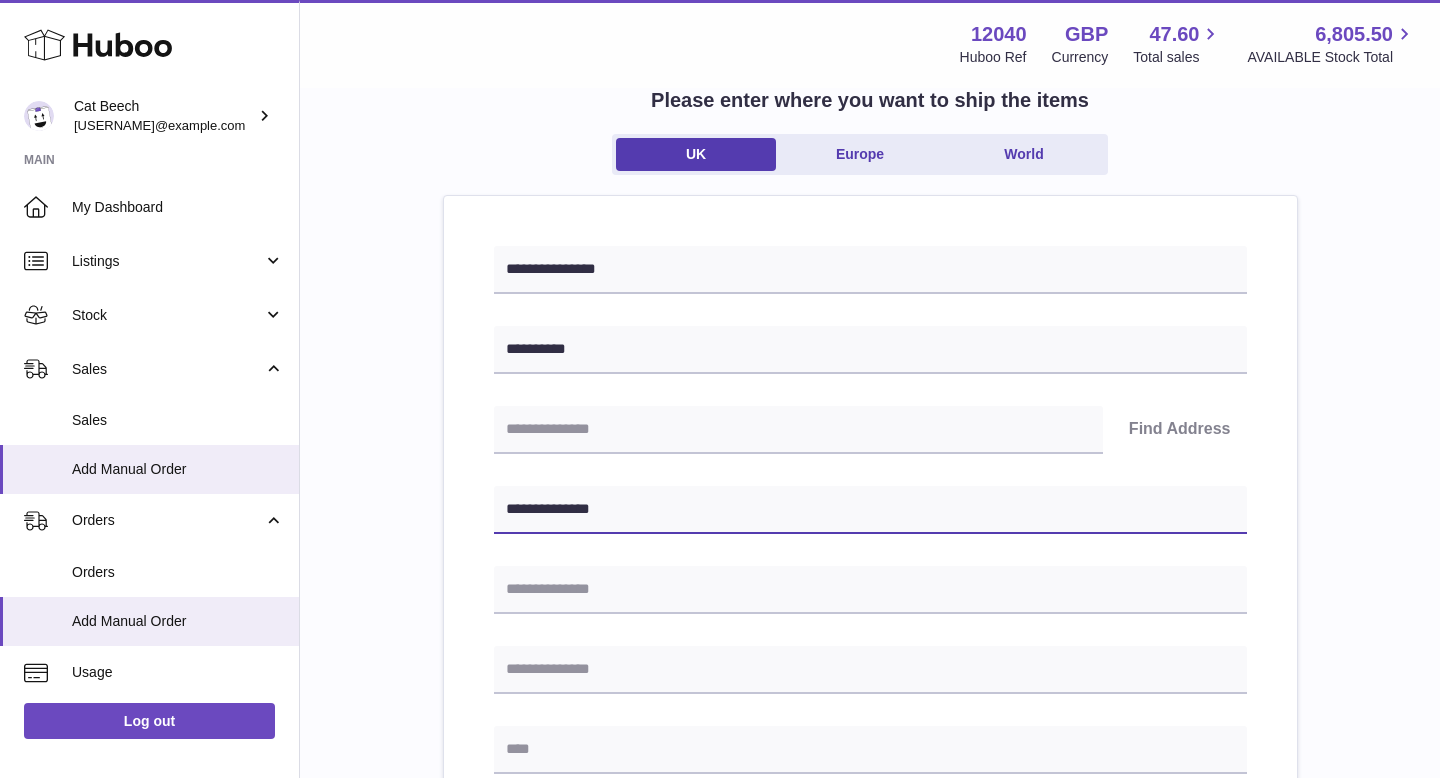 type on "**********" 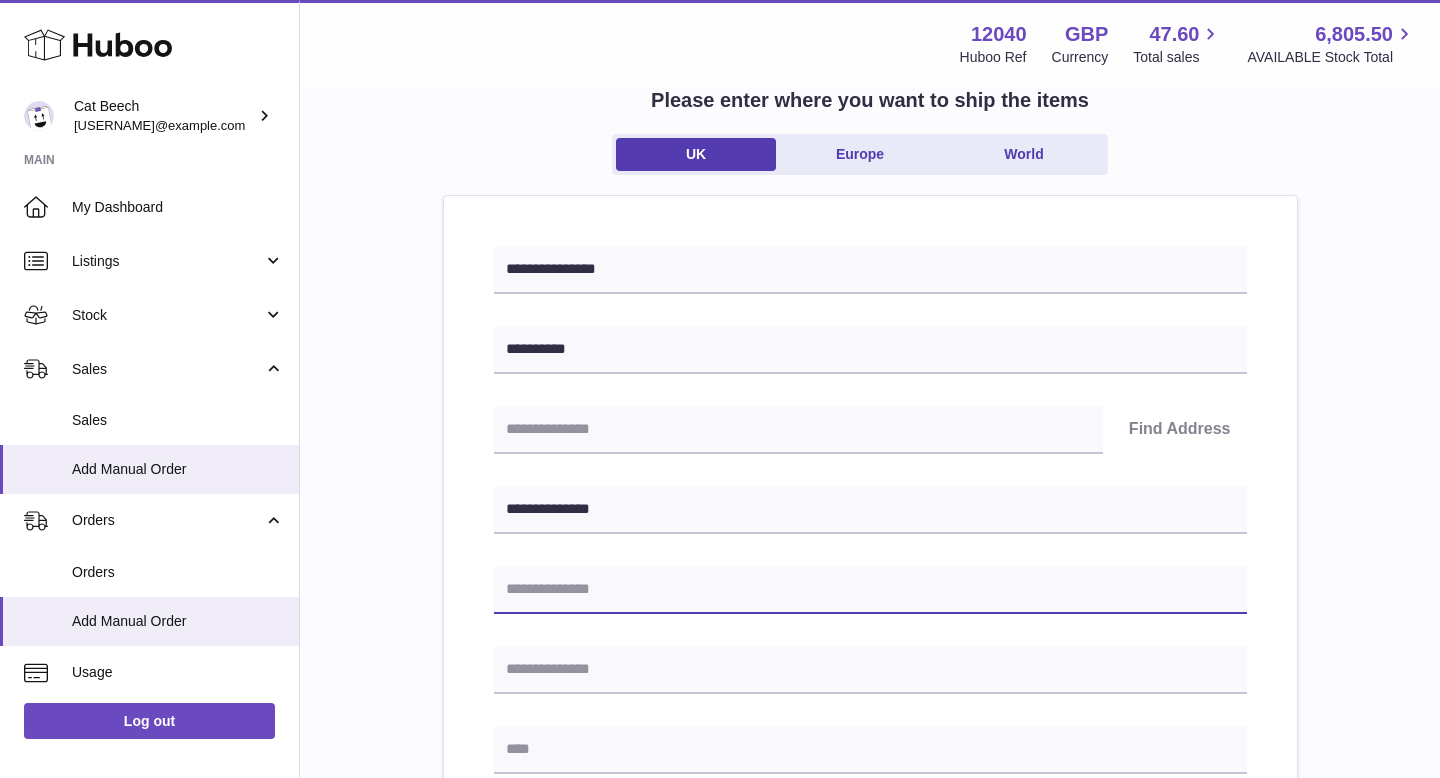 click at bounding box center [870, 590] 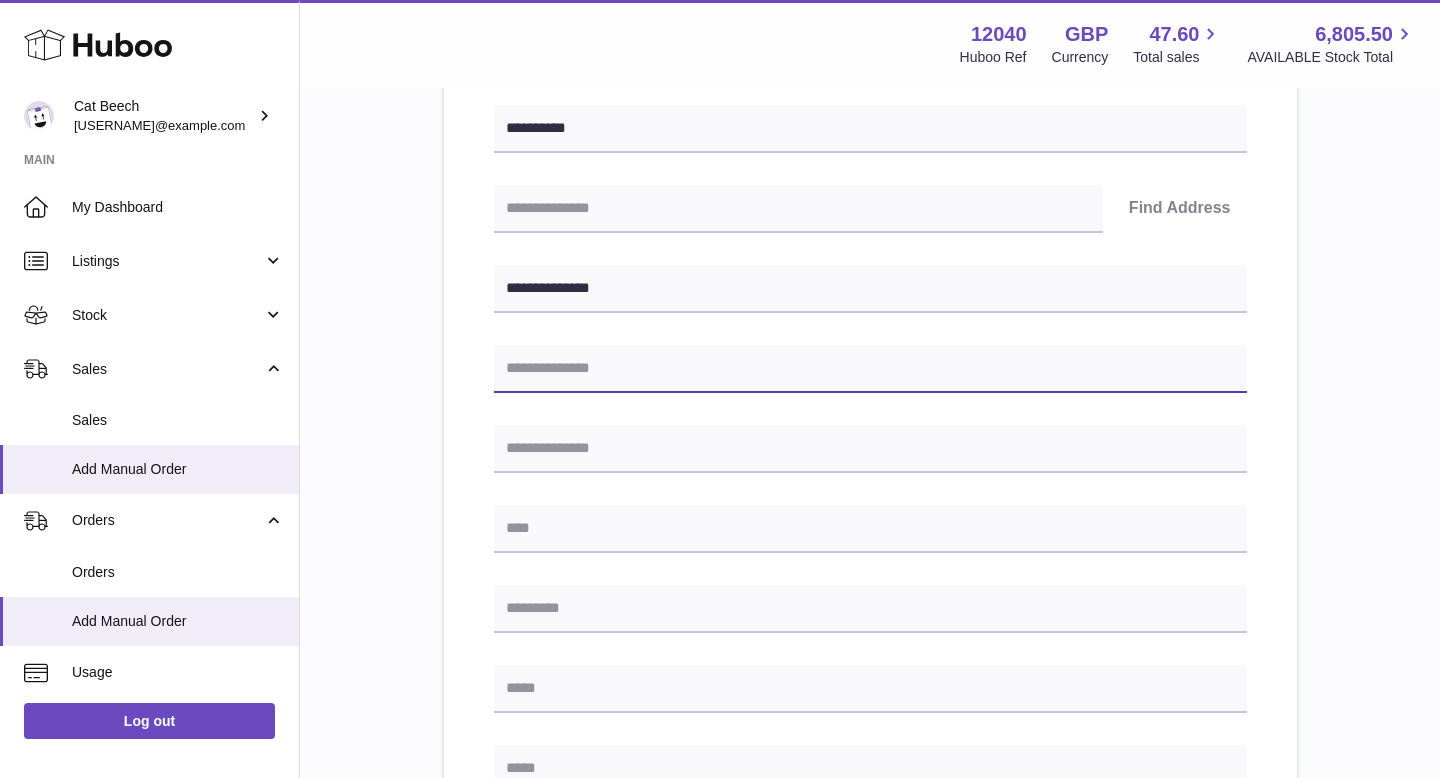 scroll, scrollTop: 374, scrollLeft: 0, axis: vertical 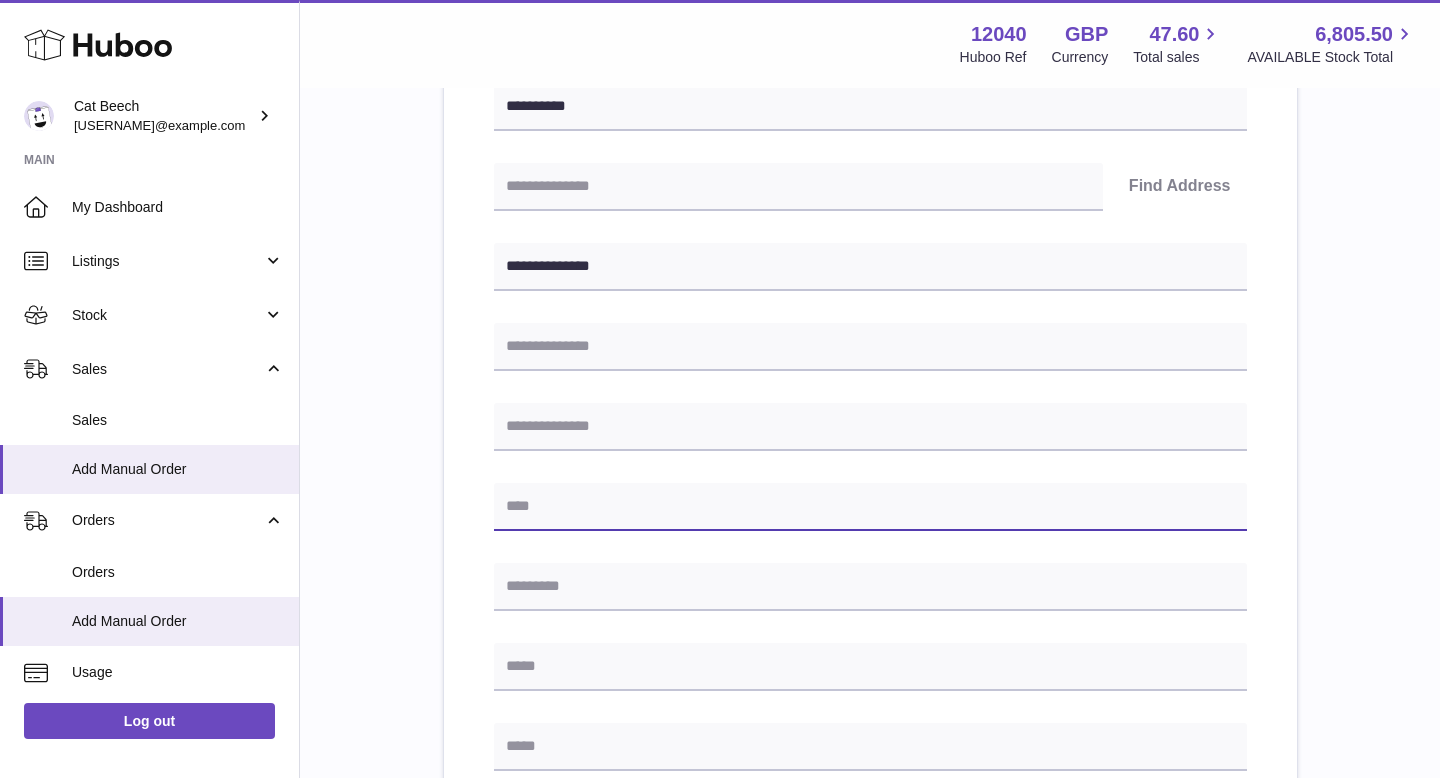 click at bounding box center [870, 507] 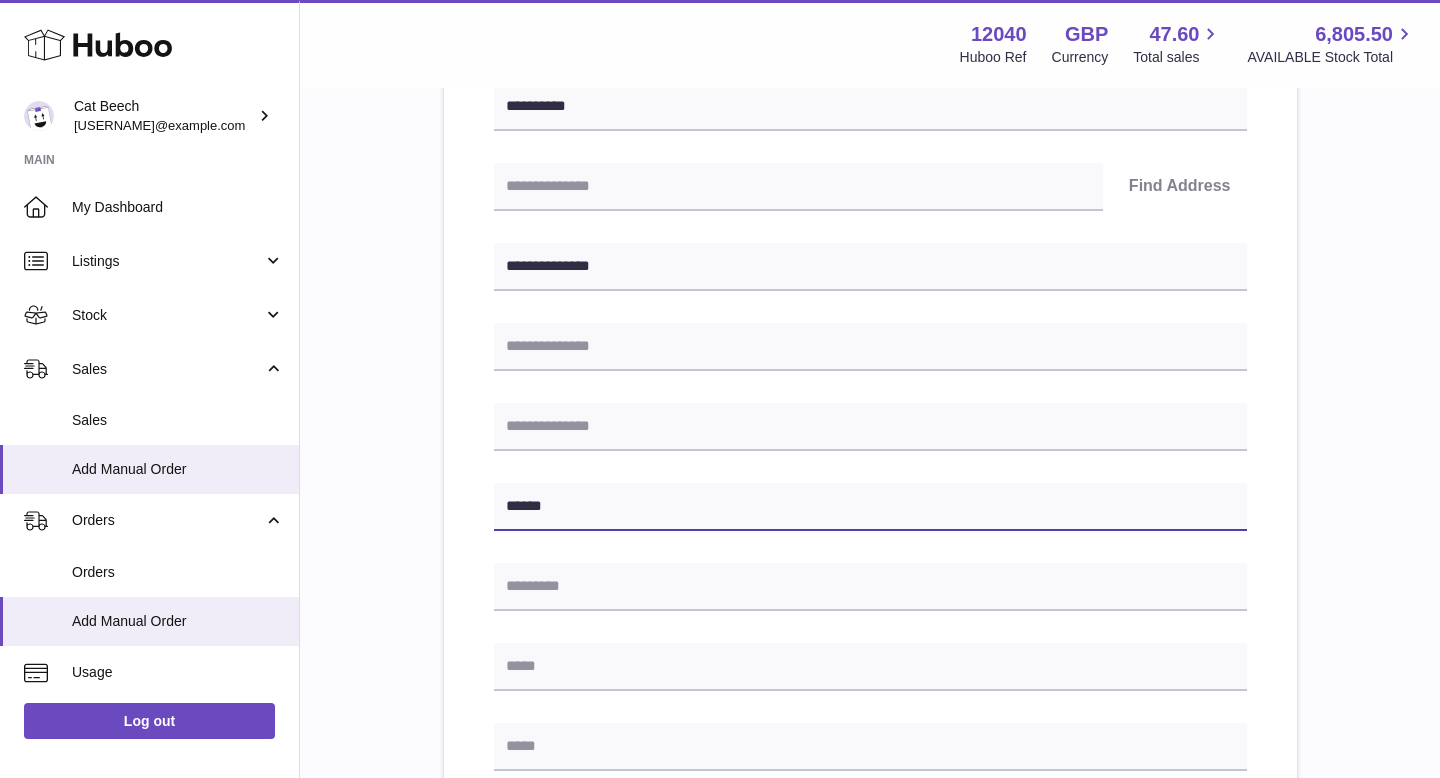 type on "******" 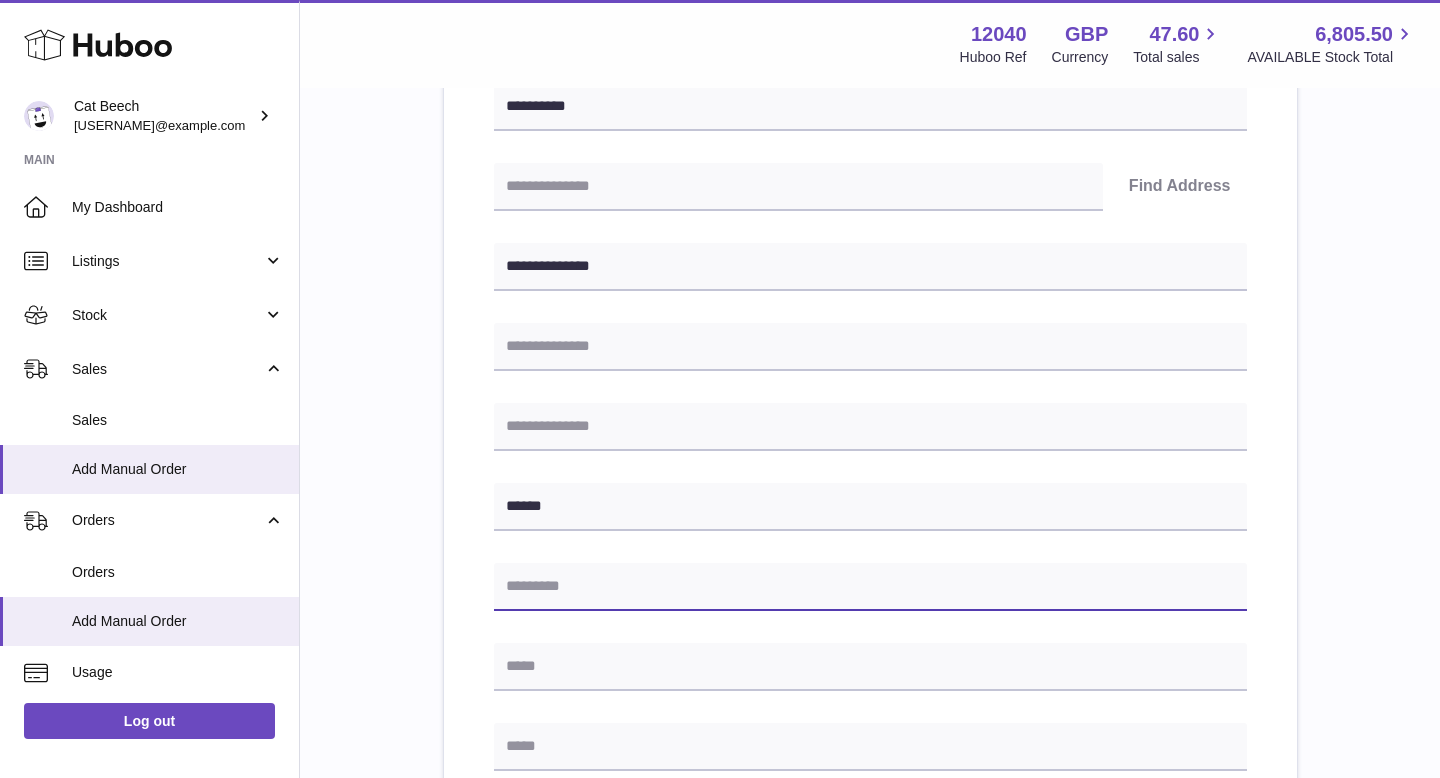 click at bounding box center (870, 587) 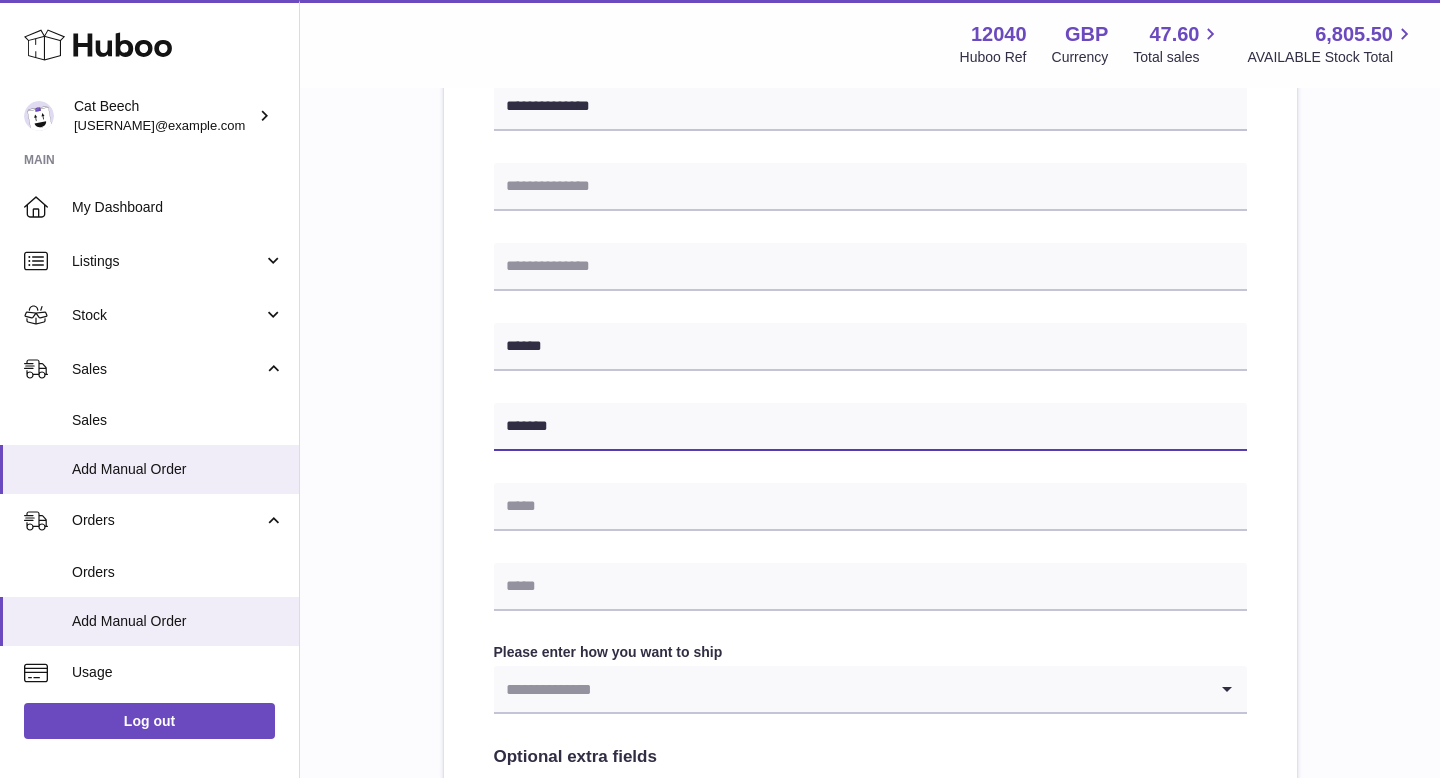 scroll, scrollTop: 554, scrollLeft: 0, axis: vertical 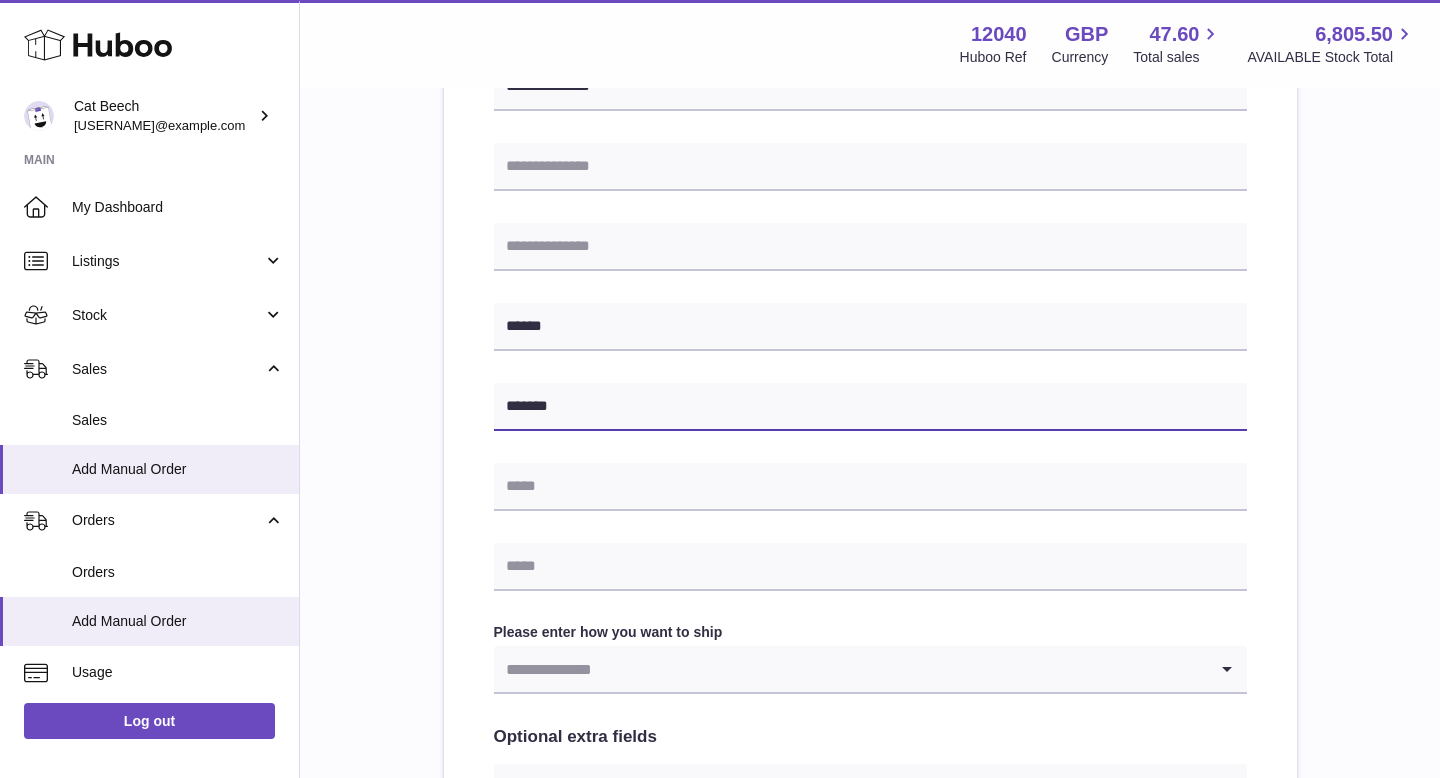 type on "*******" 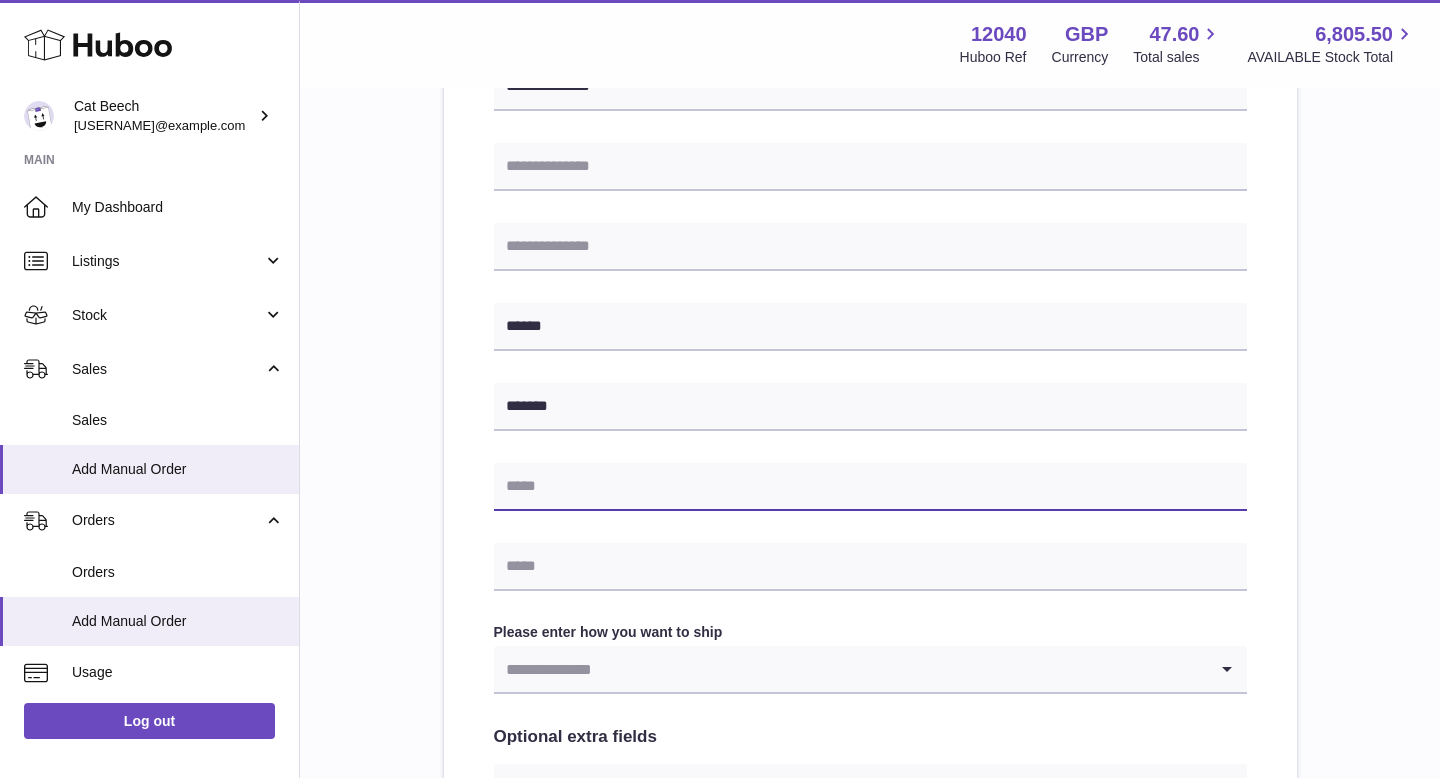 click at bounding box center (870, 487) 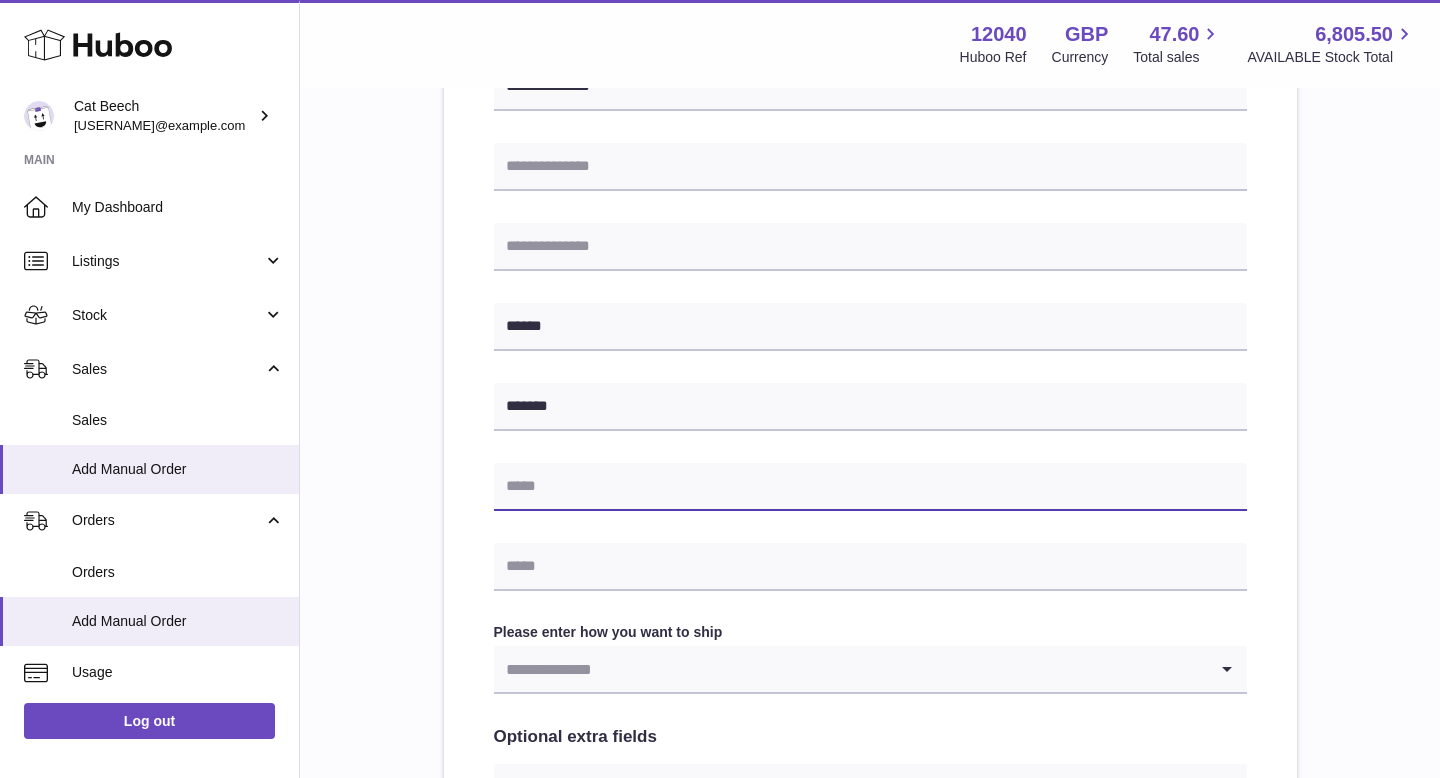 paste on "**********" 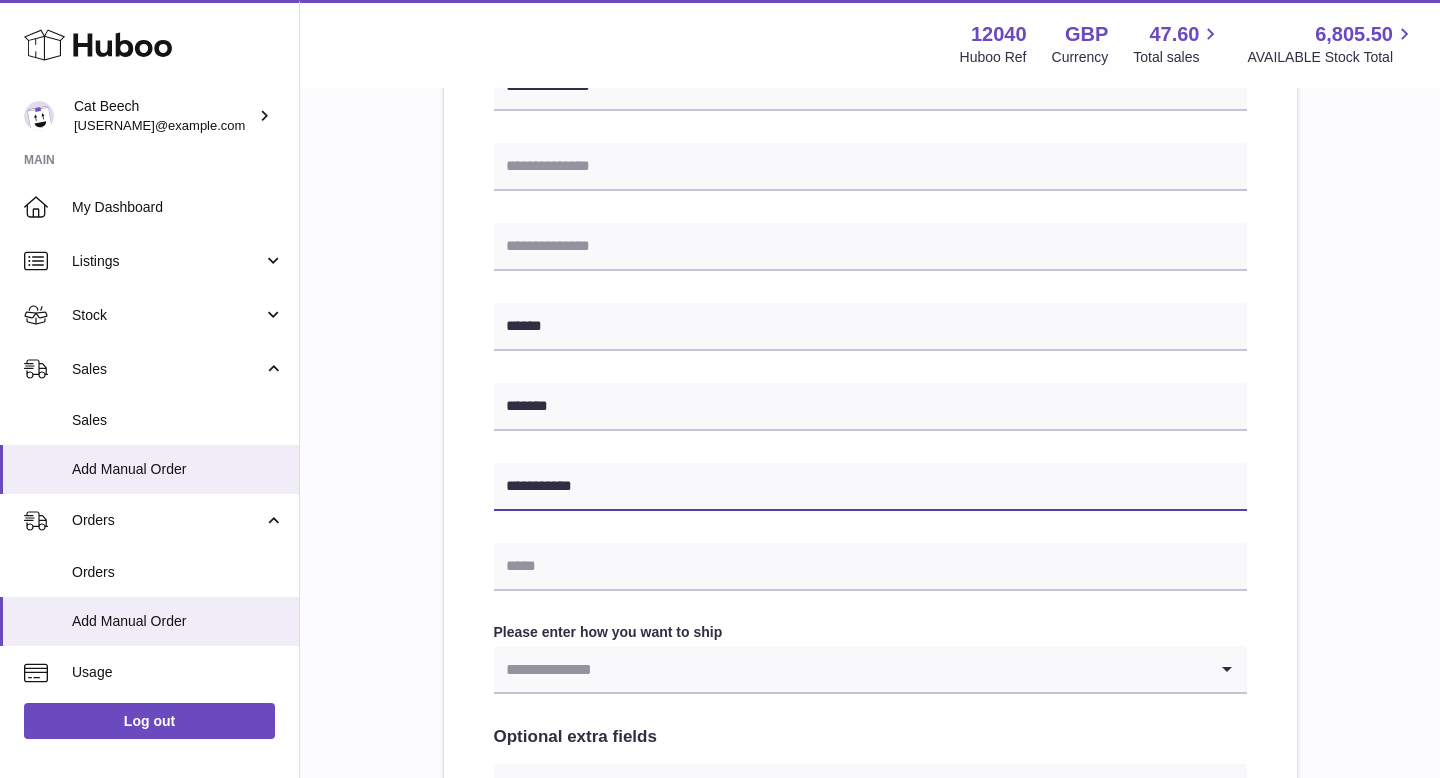 type on "**********" 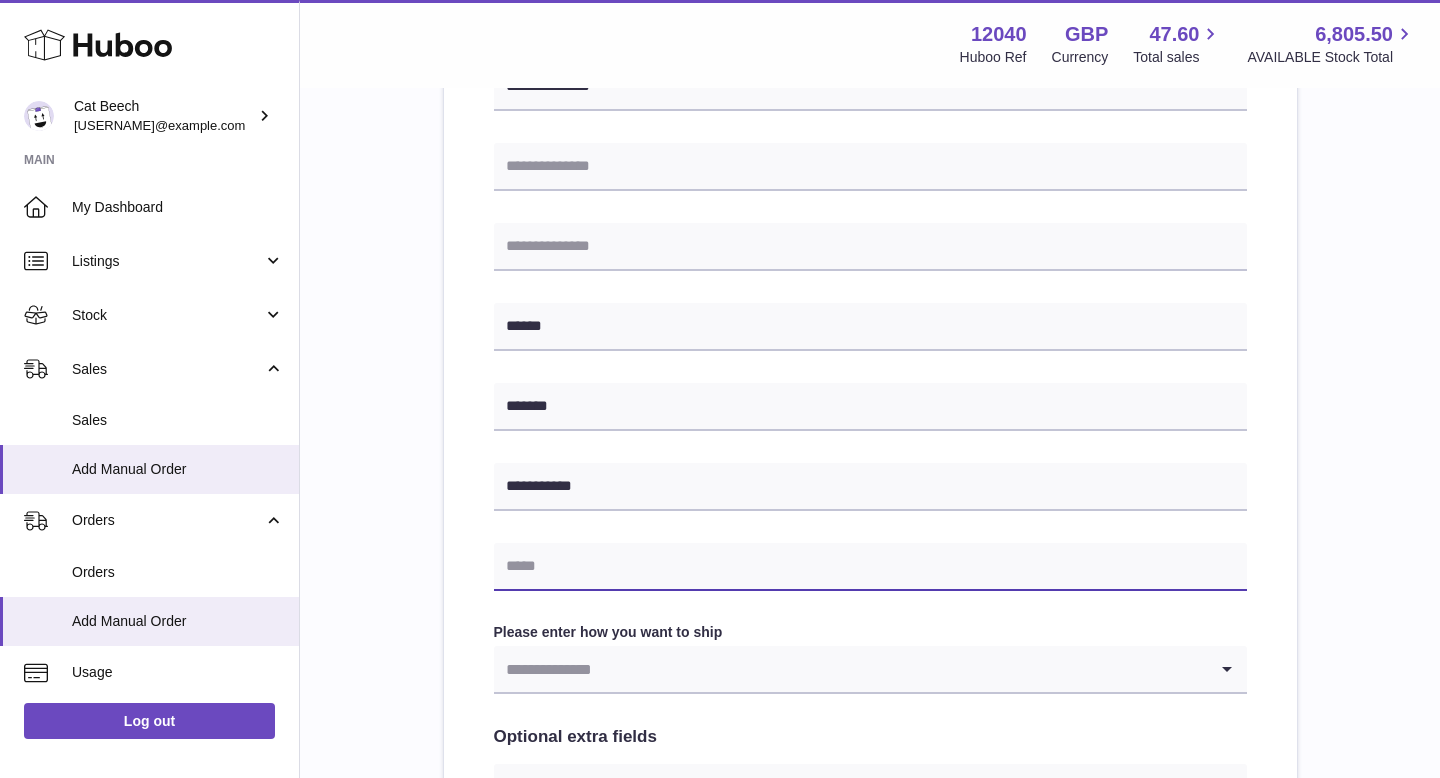 click at bounding box center [870, 567] 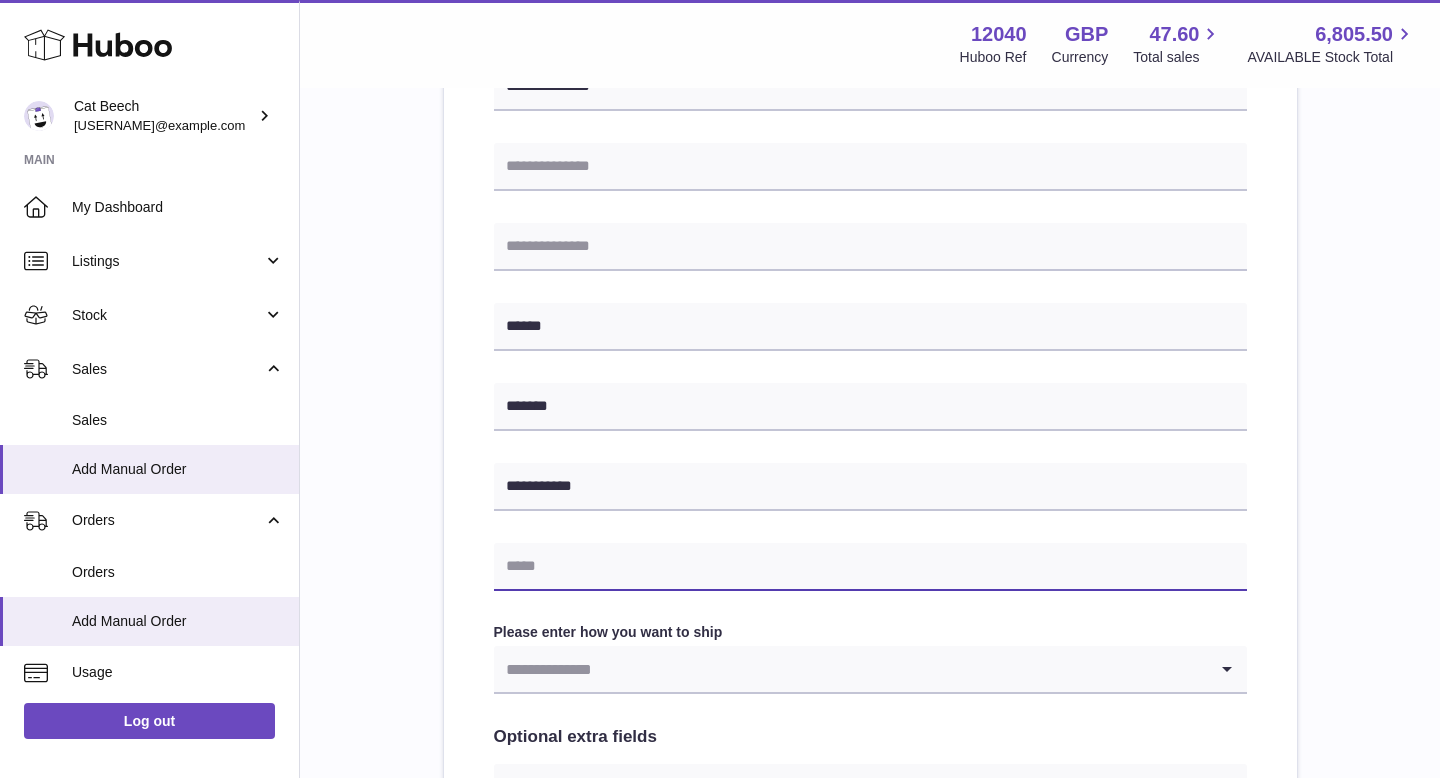 paste on "**********" 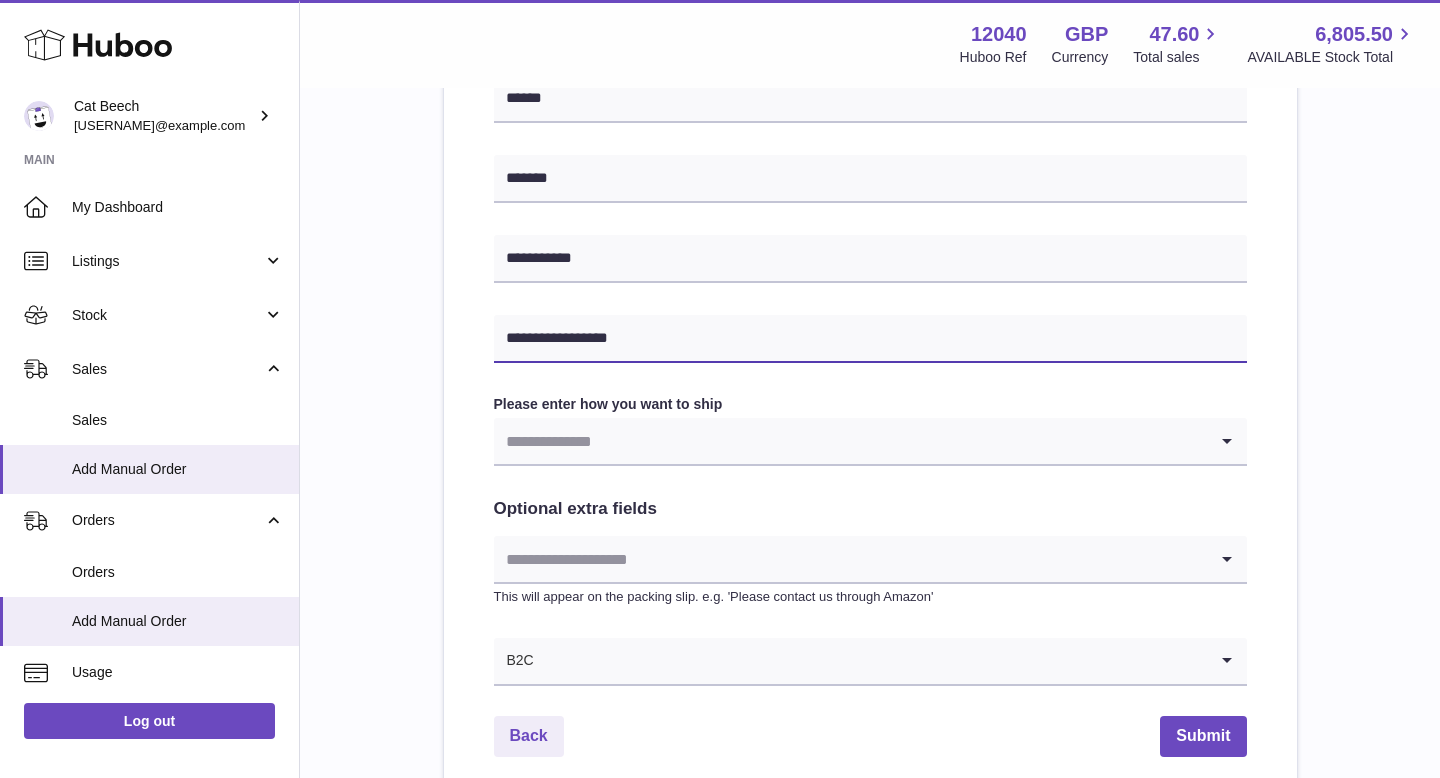 scroll, scrollTop: 969, scrollLeft: 0, axis: vertical 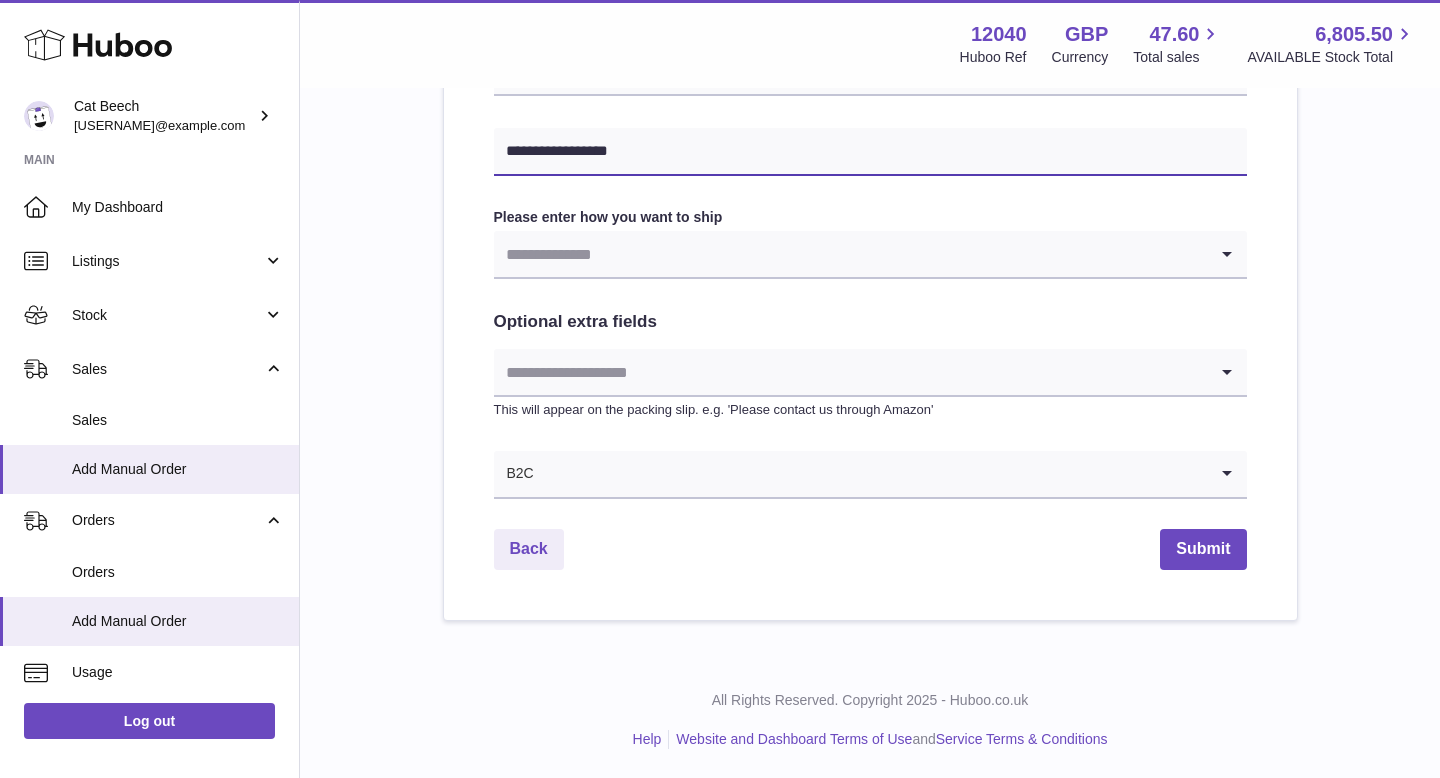 type on "**********" 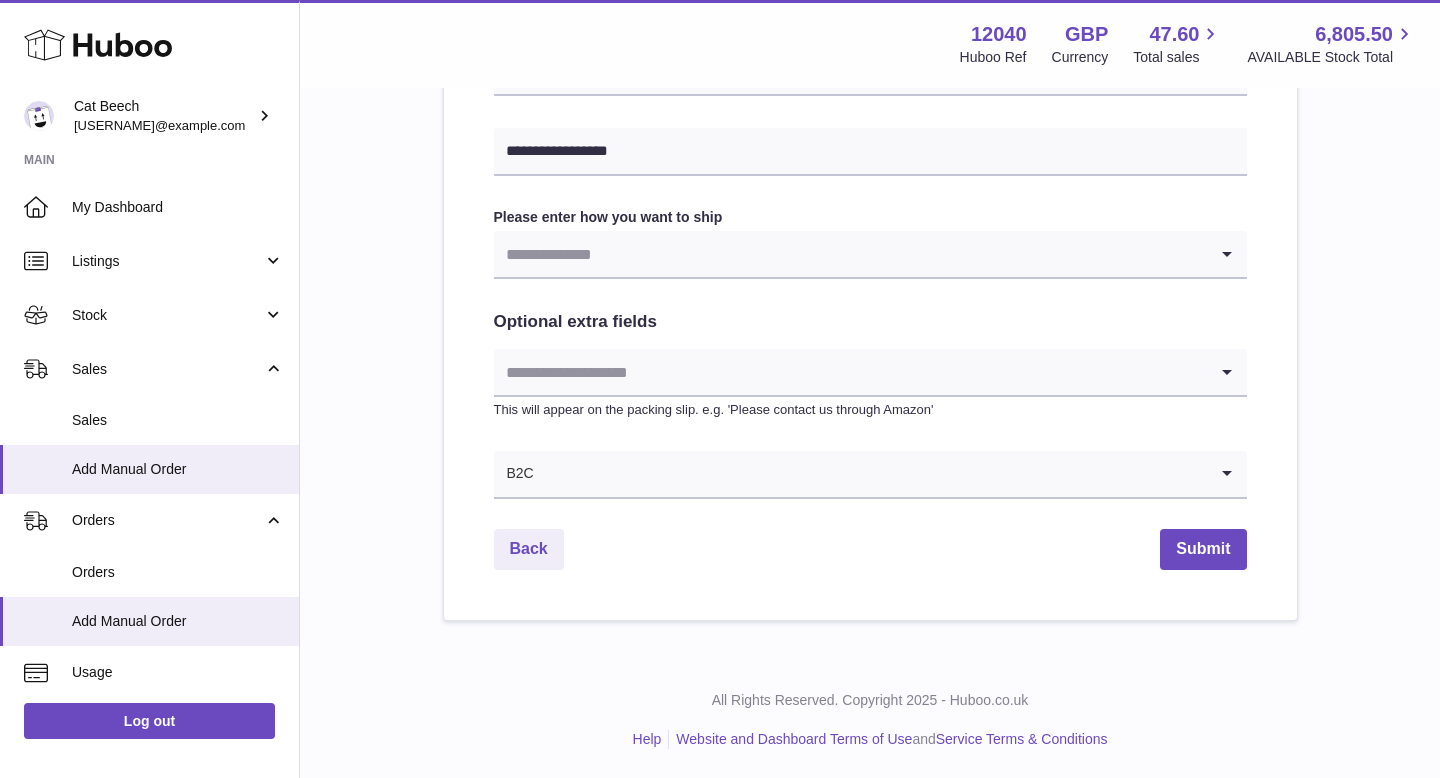 click at bounding box center (850, 254) 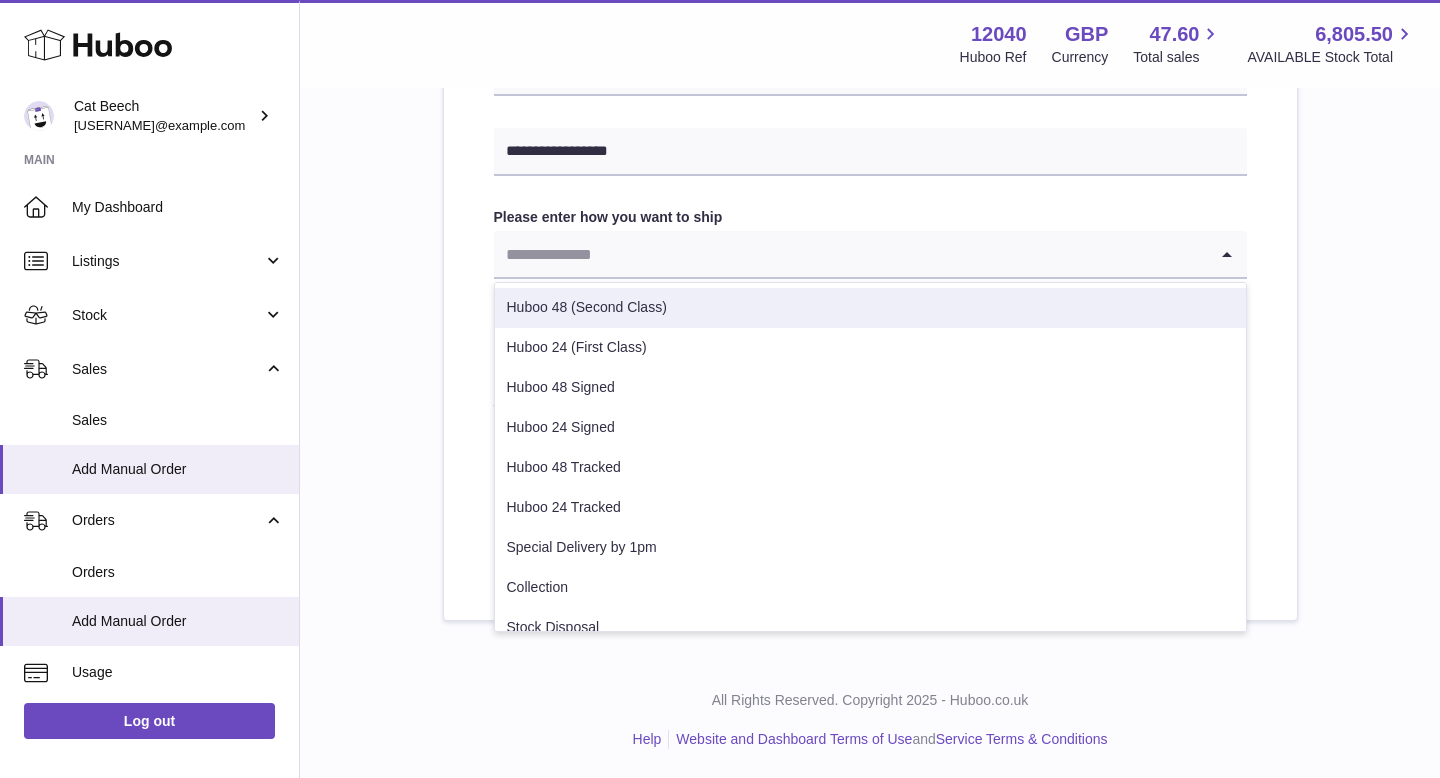click on "Huboo 48 (Second Class)" at bounding box center [870, 308] 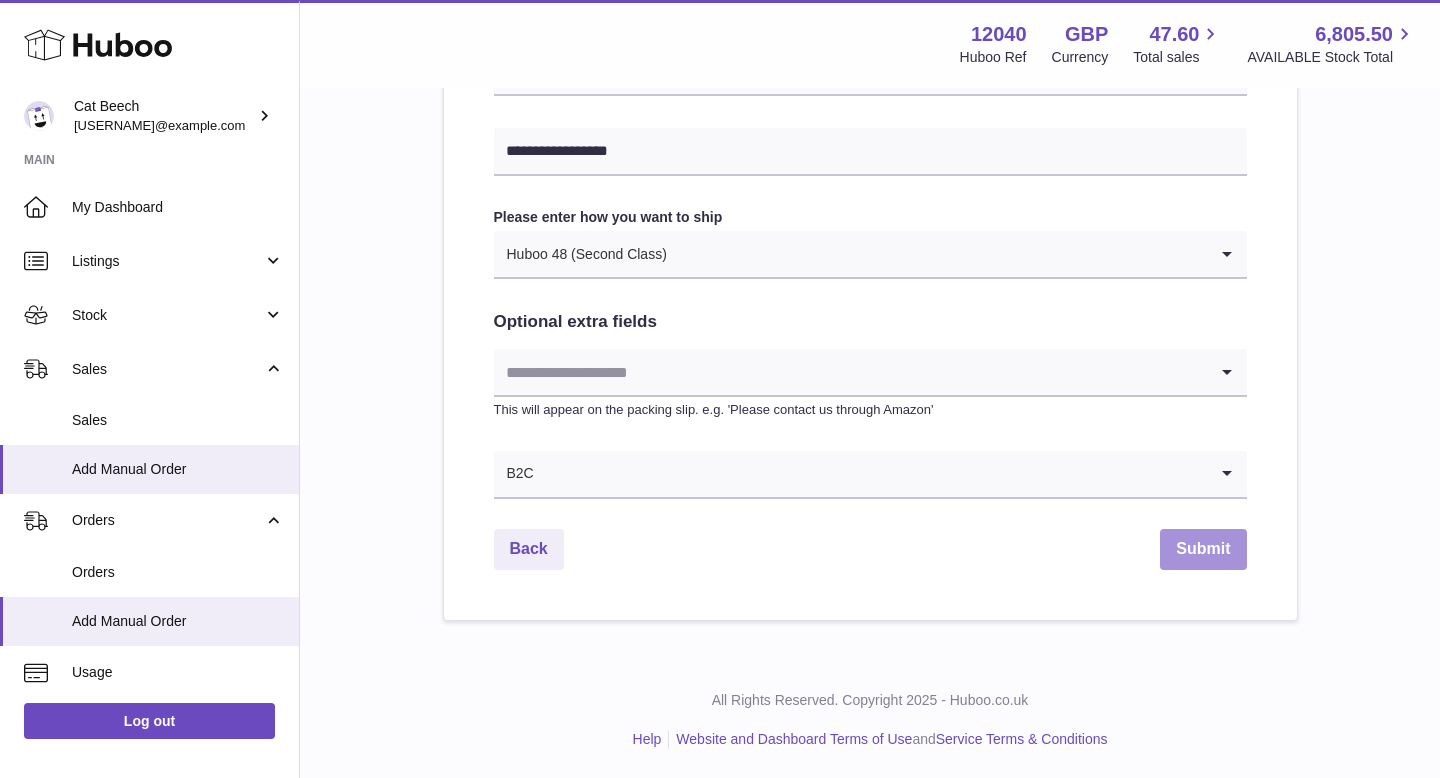 click on "Submit" at bounding box center (1203, 549) 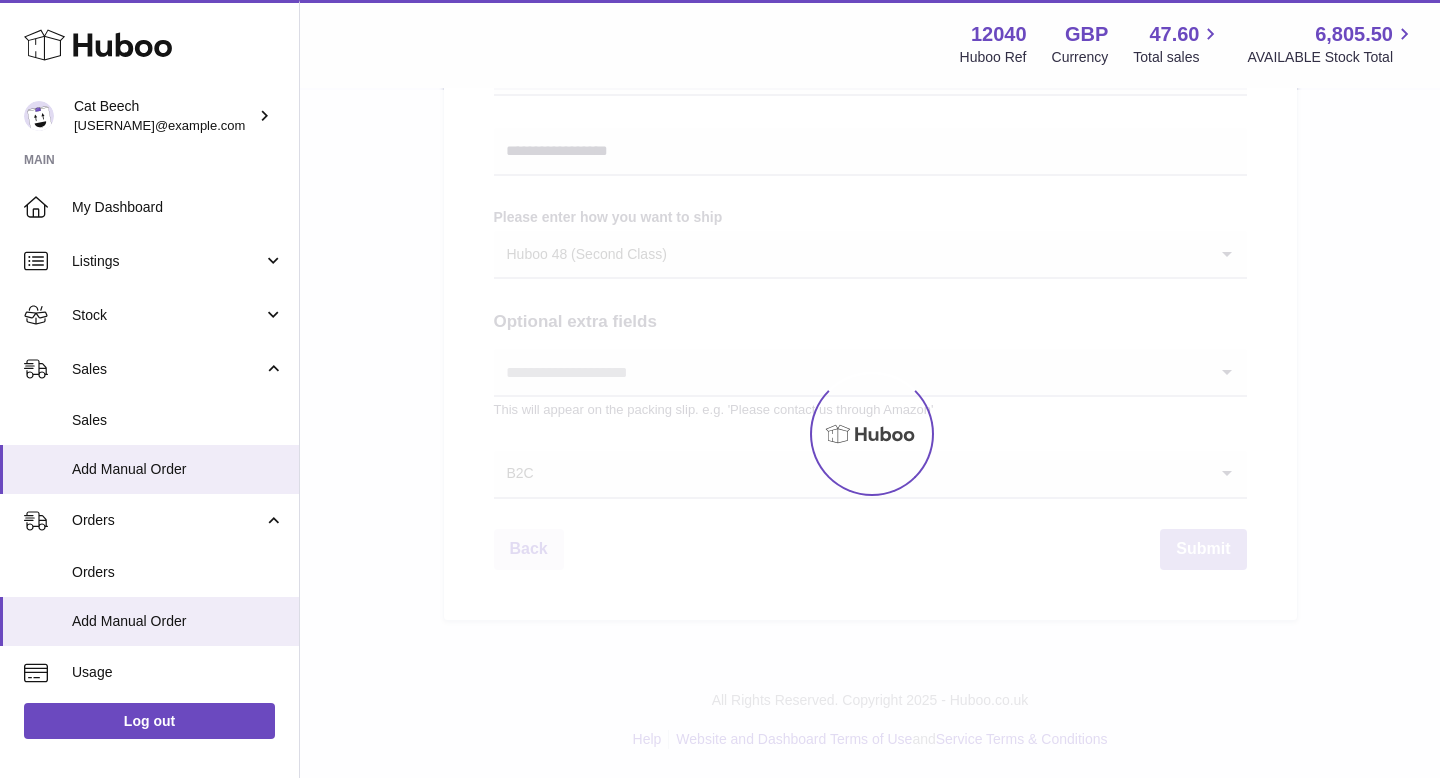 scroll, scrollTop: 0, scrollLeft: 0, axis: both 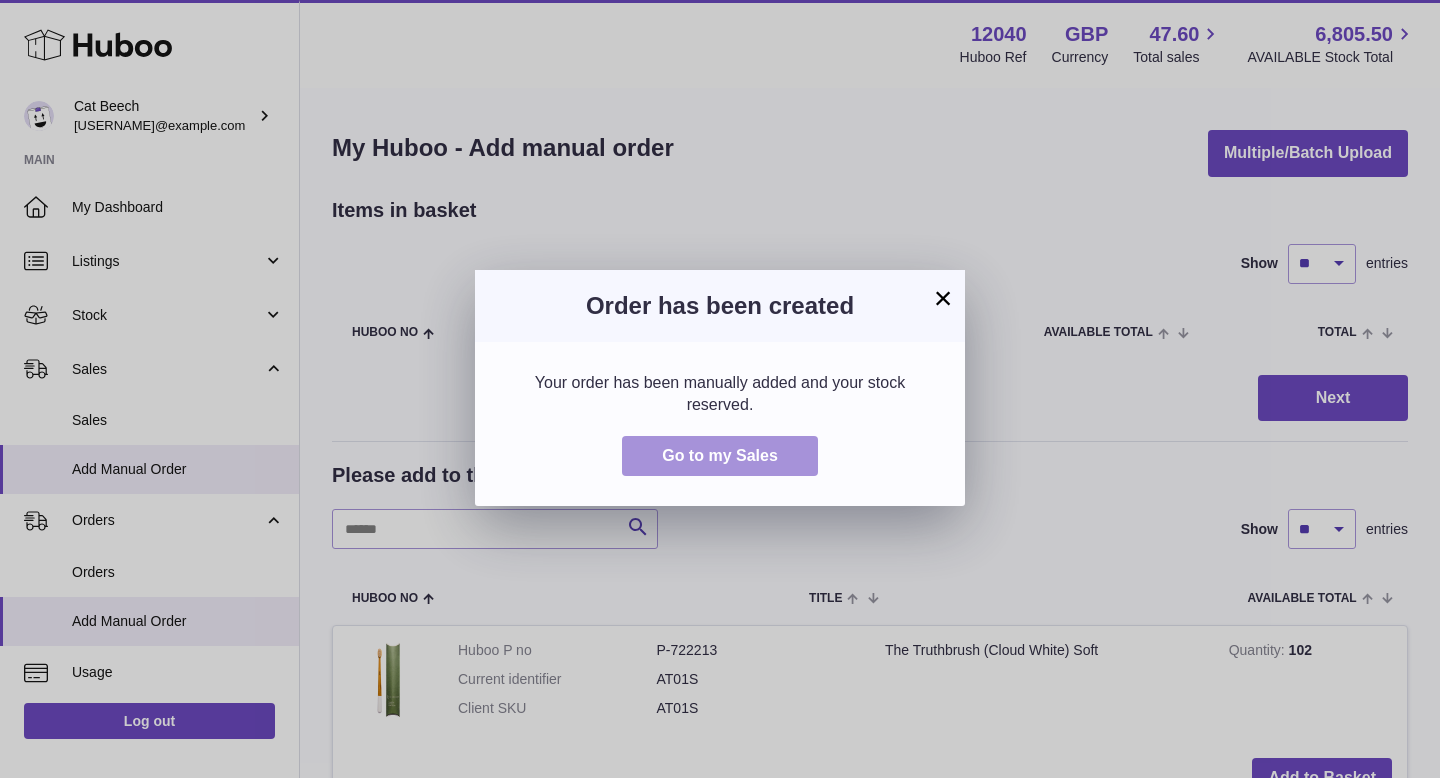 click on "Go to my Sales" at bounding box center (720, 455) 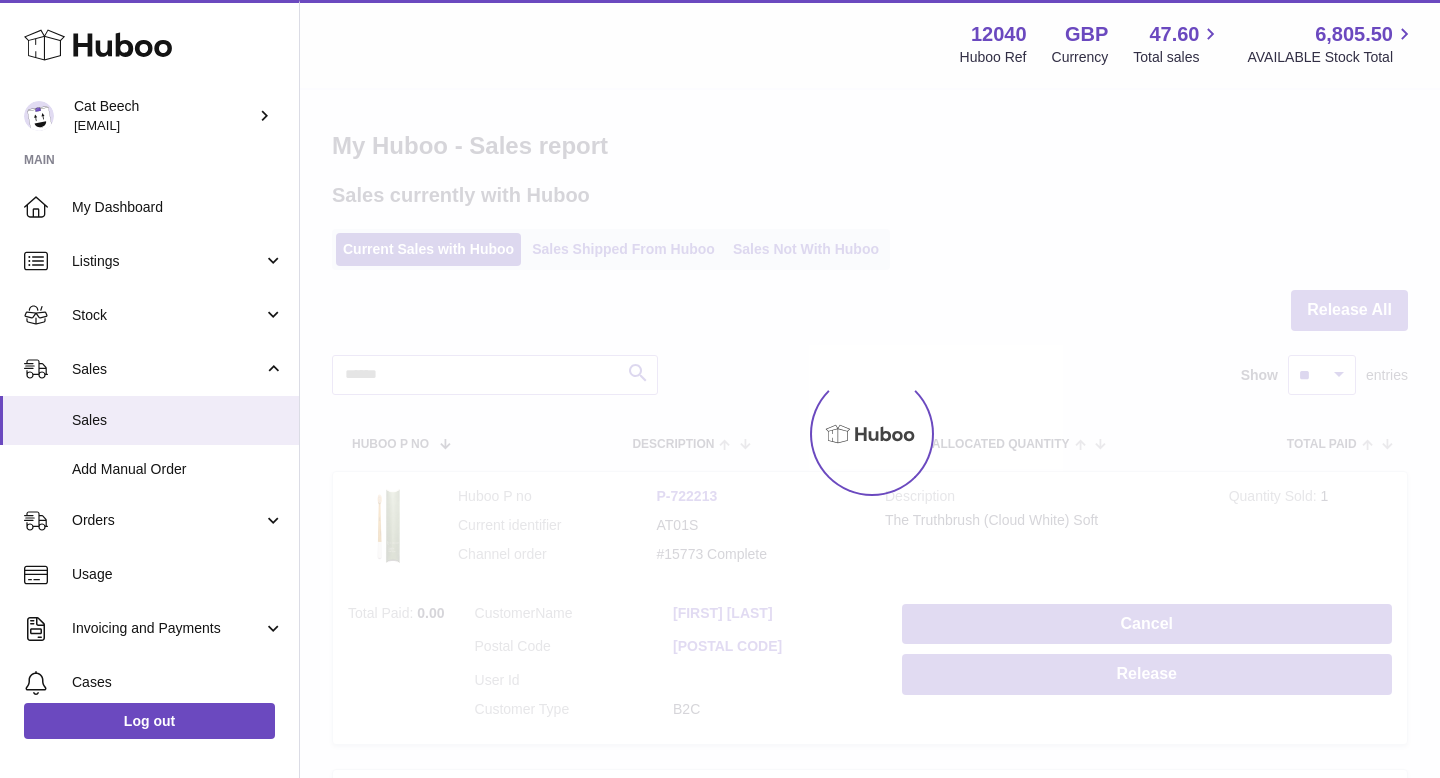 scroll, scrollTop: 0, scrollLeft: 0, axis: both 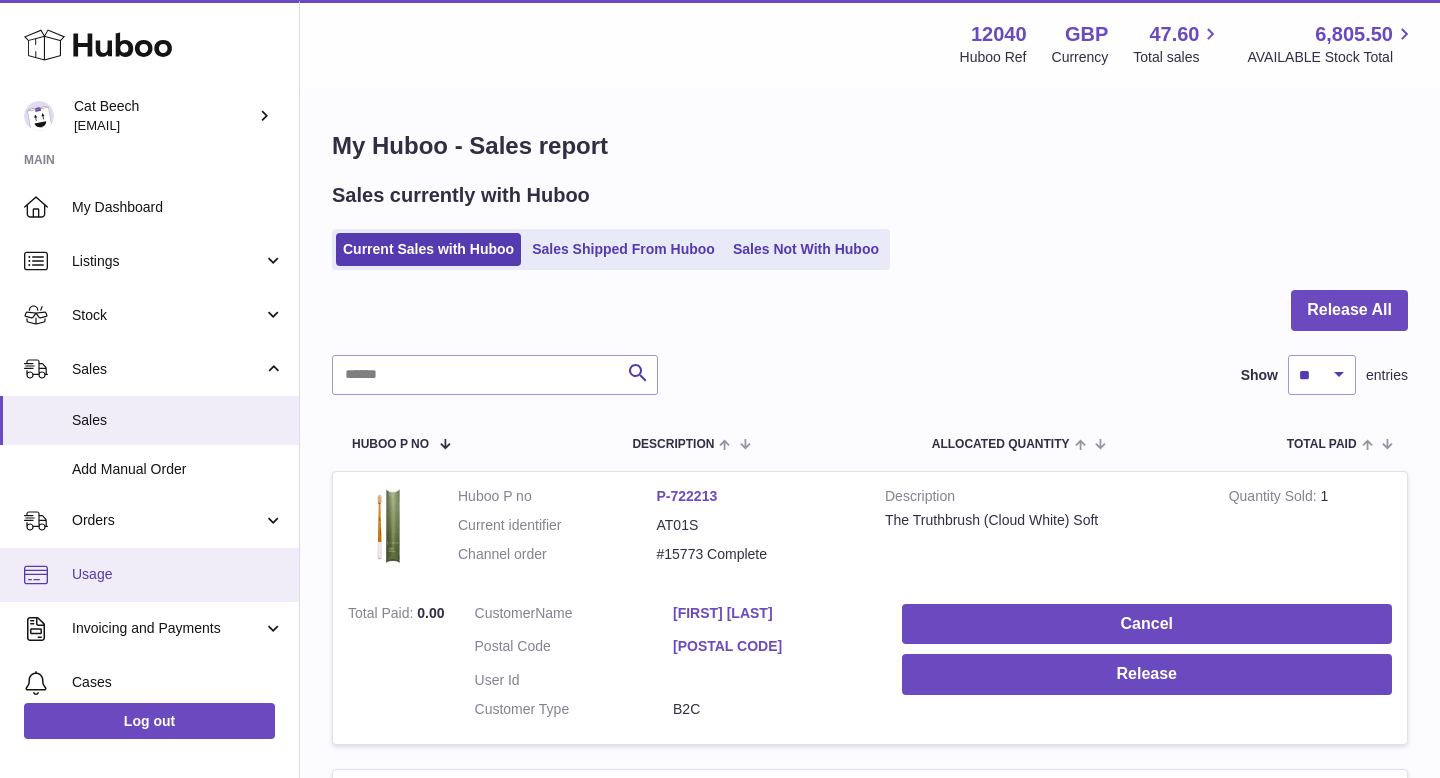 click on "Usage" at bounding box center [178, 574] 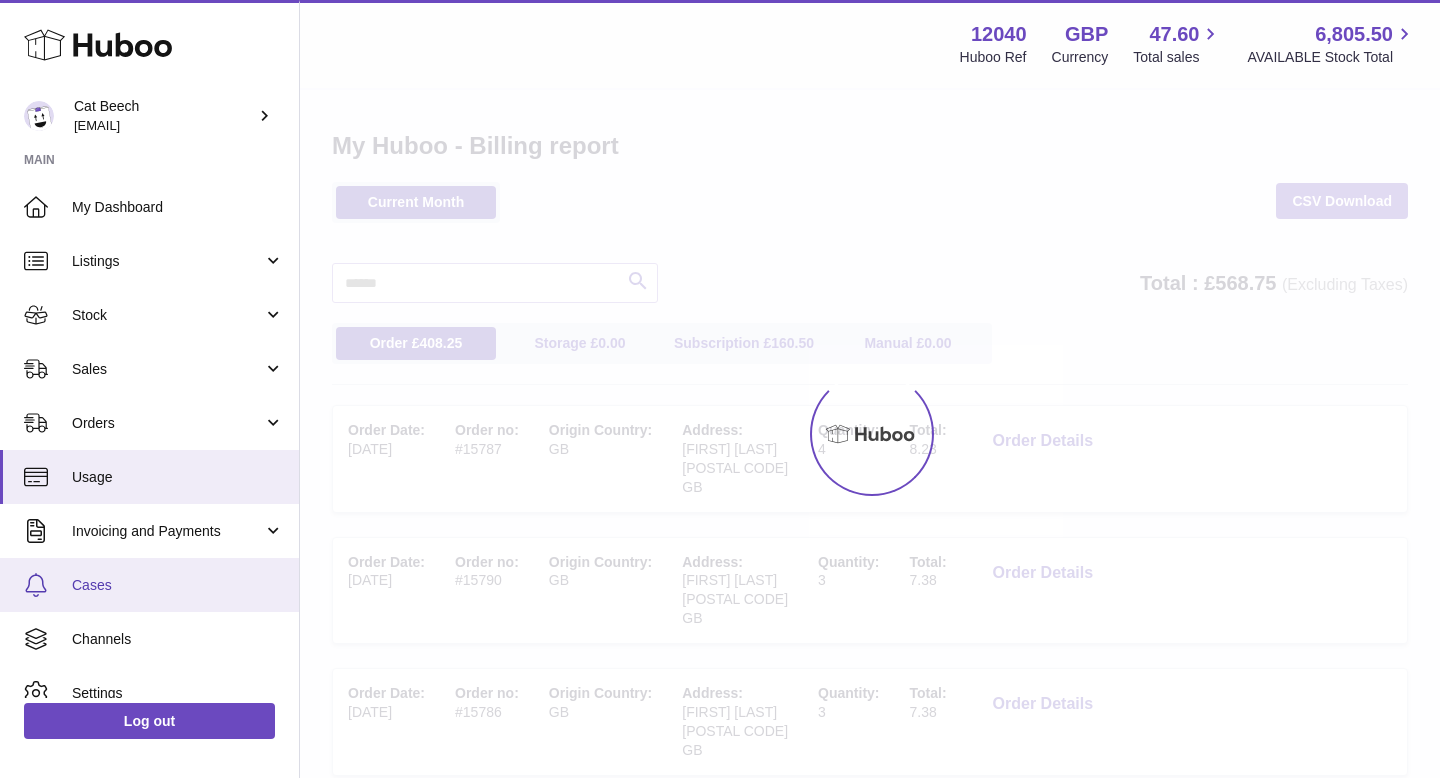 scroll, scrollTop: 0, scrollLeft: 0, axis: both 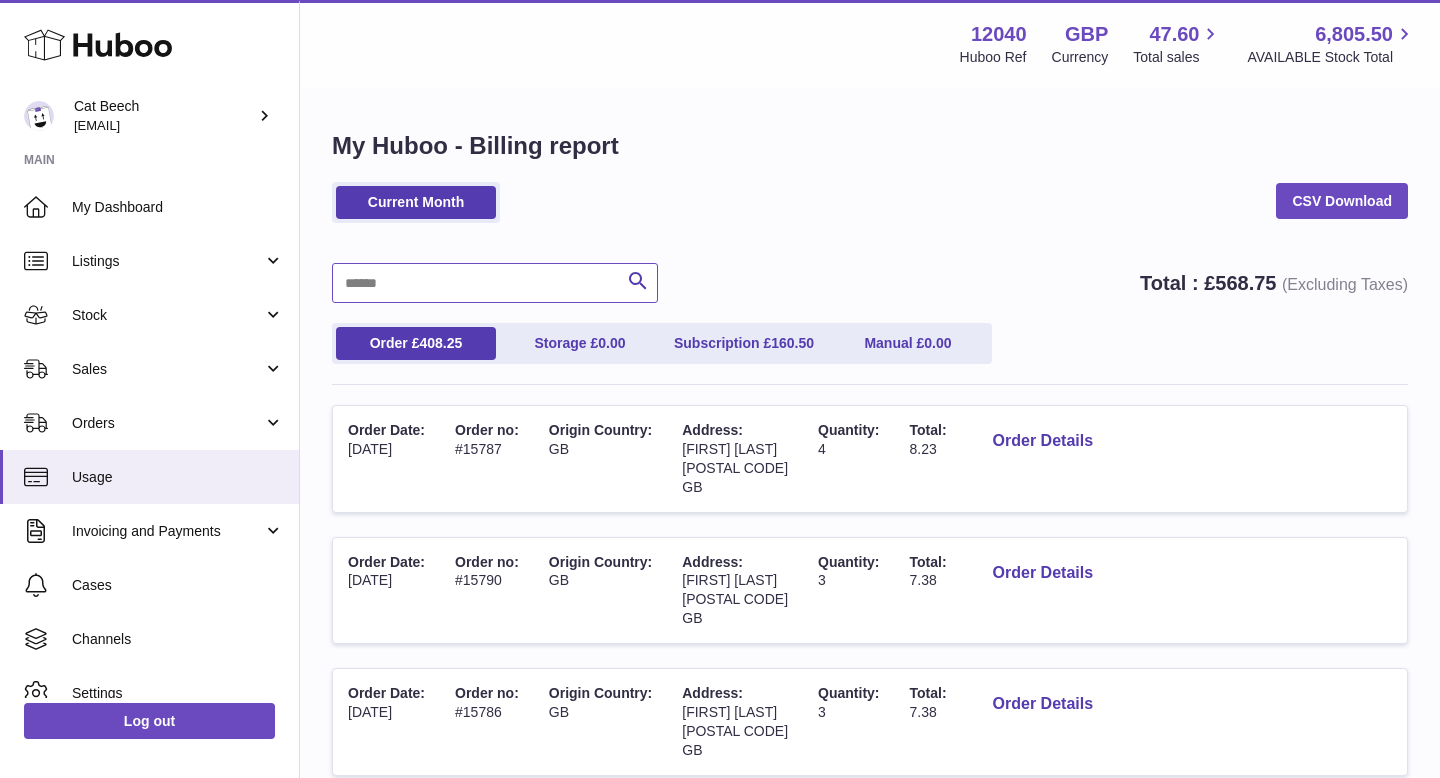 click at bounding box center (495, 283) 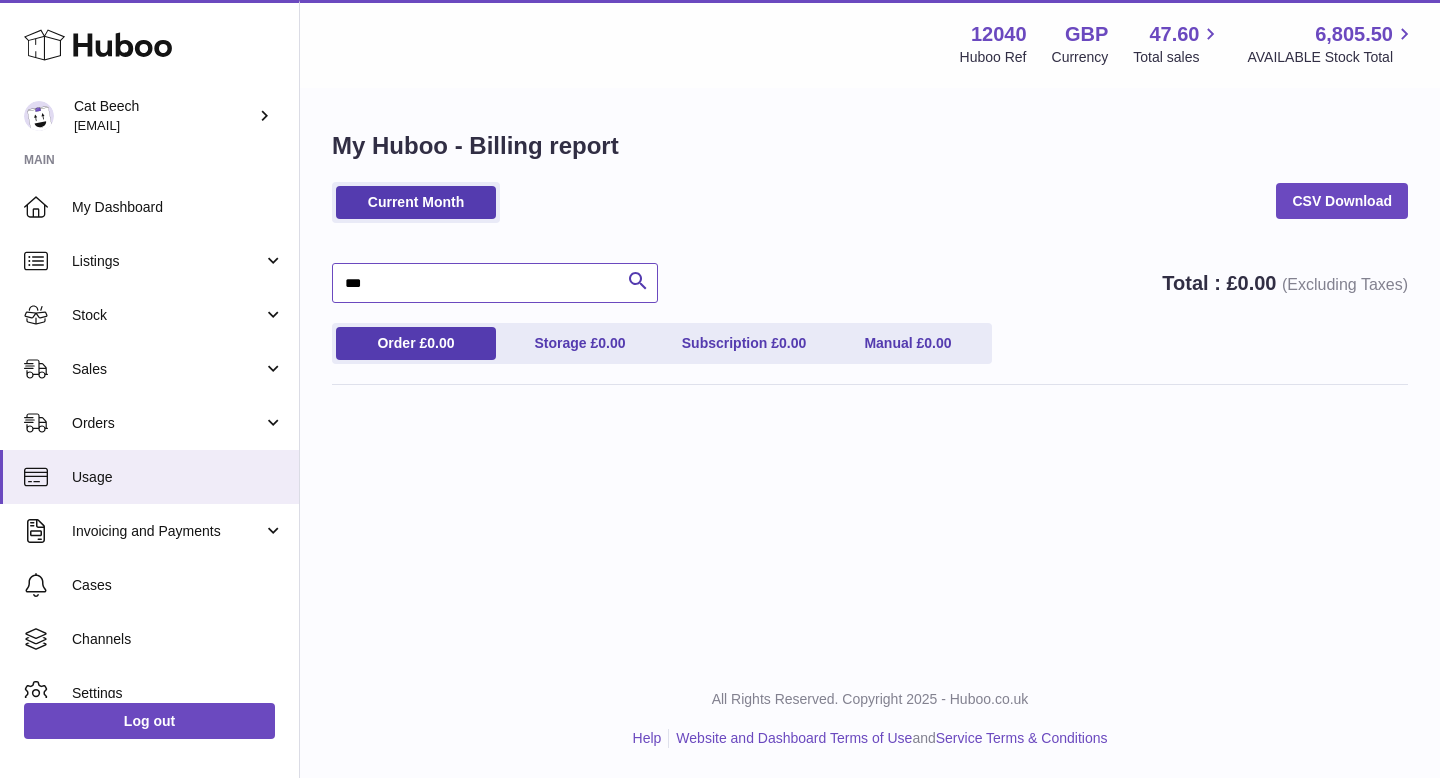 type on "***" 